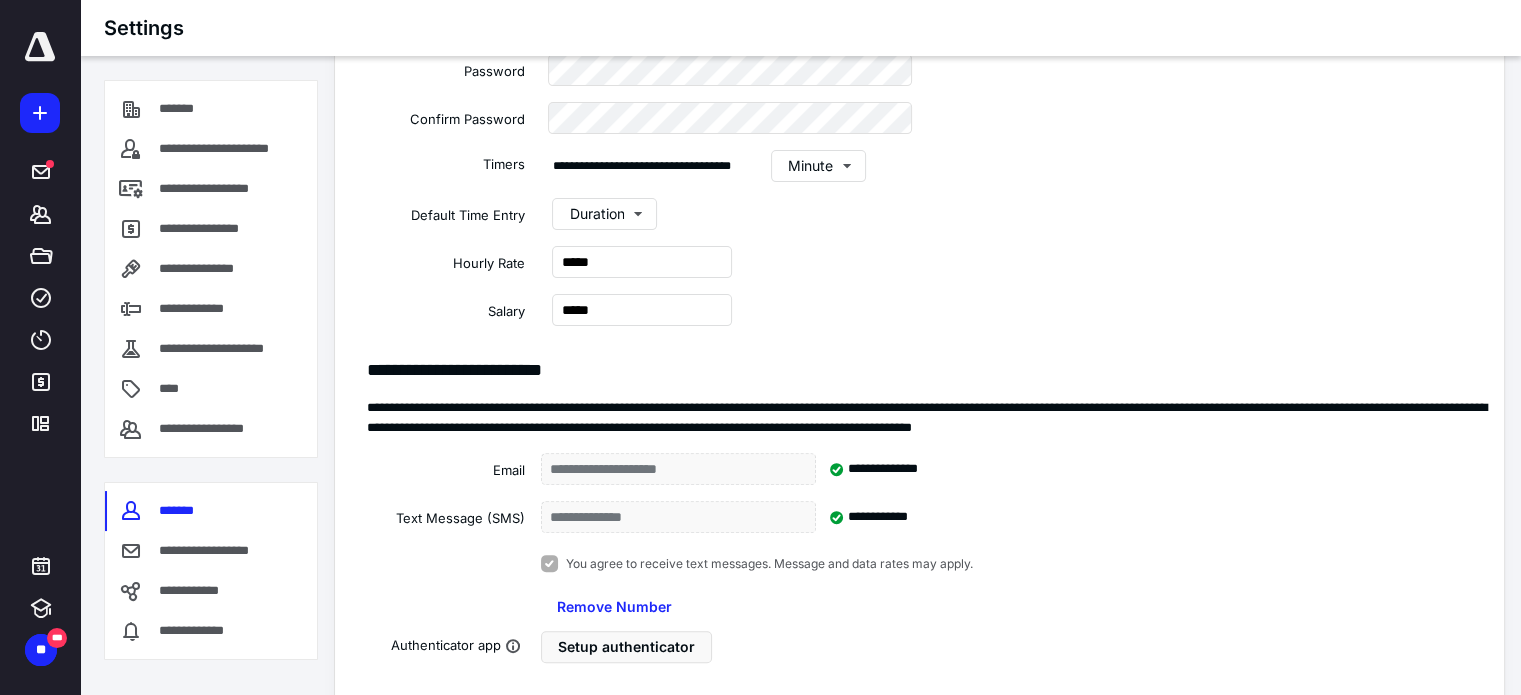 scroll, scrollTop: 0, scrollLeft: 0, axis: both 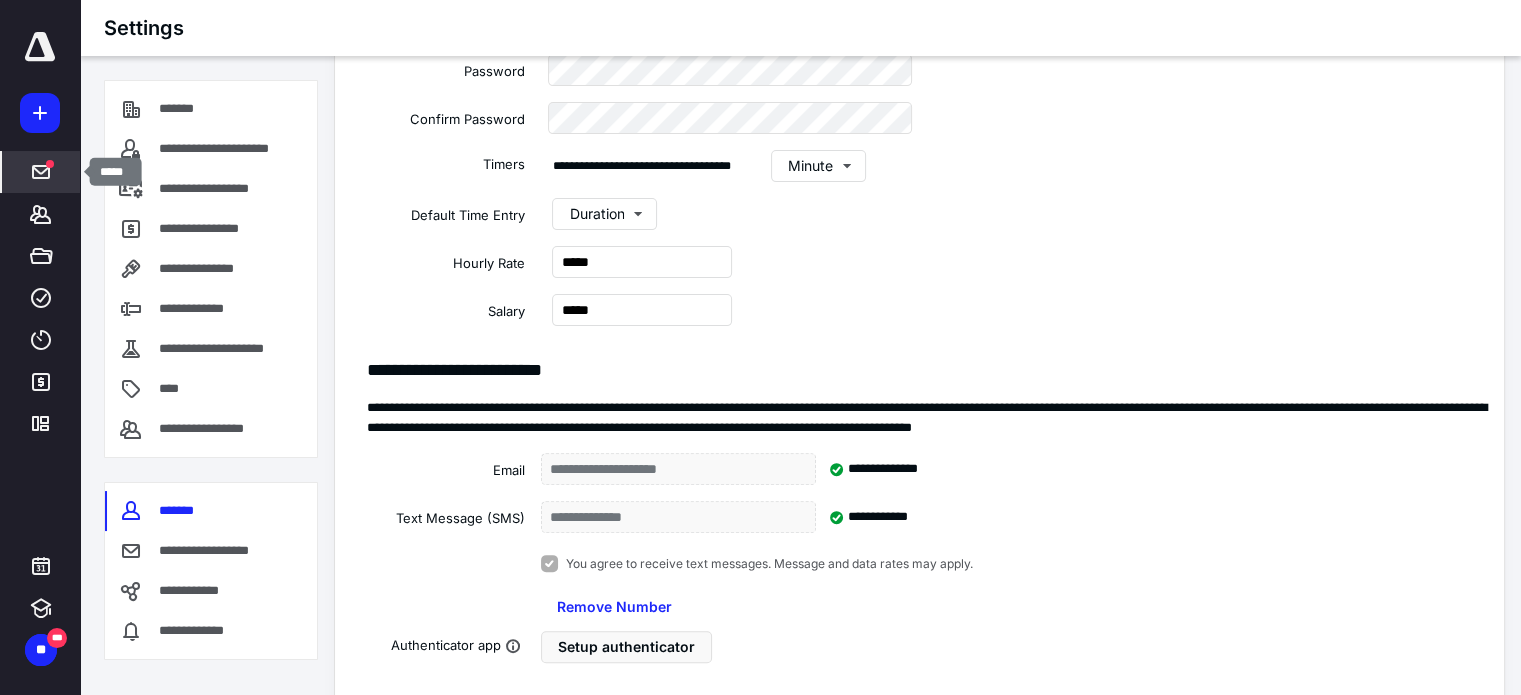 click 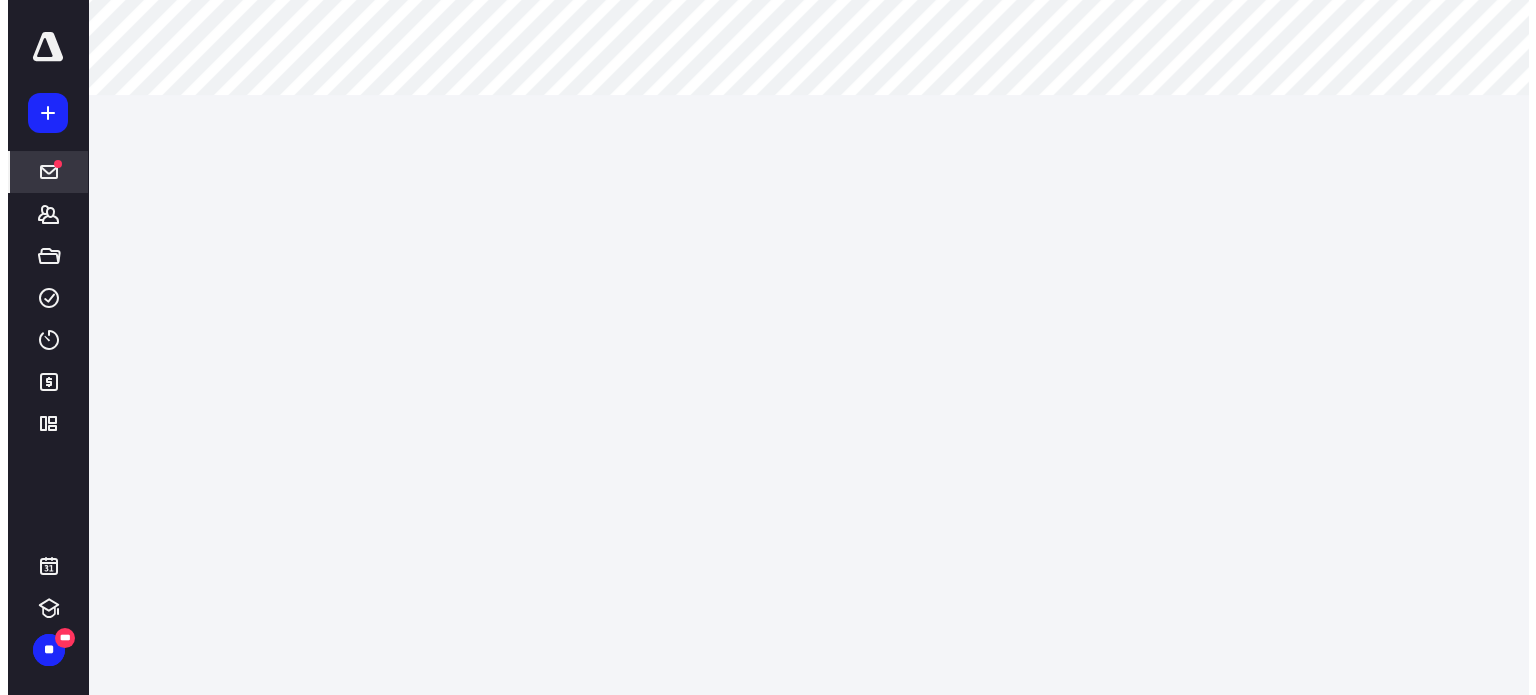 scroll, scrollTop: 0, scrollLeft: 0, axis: both 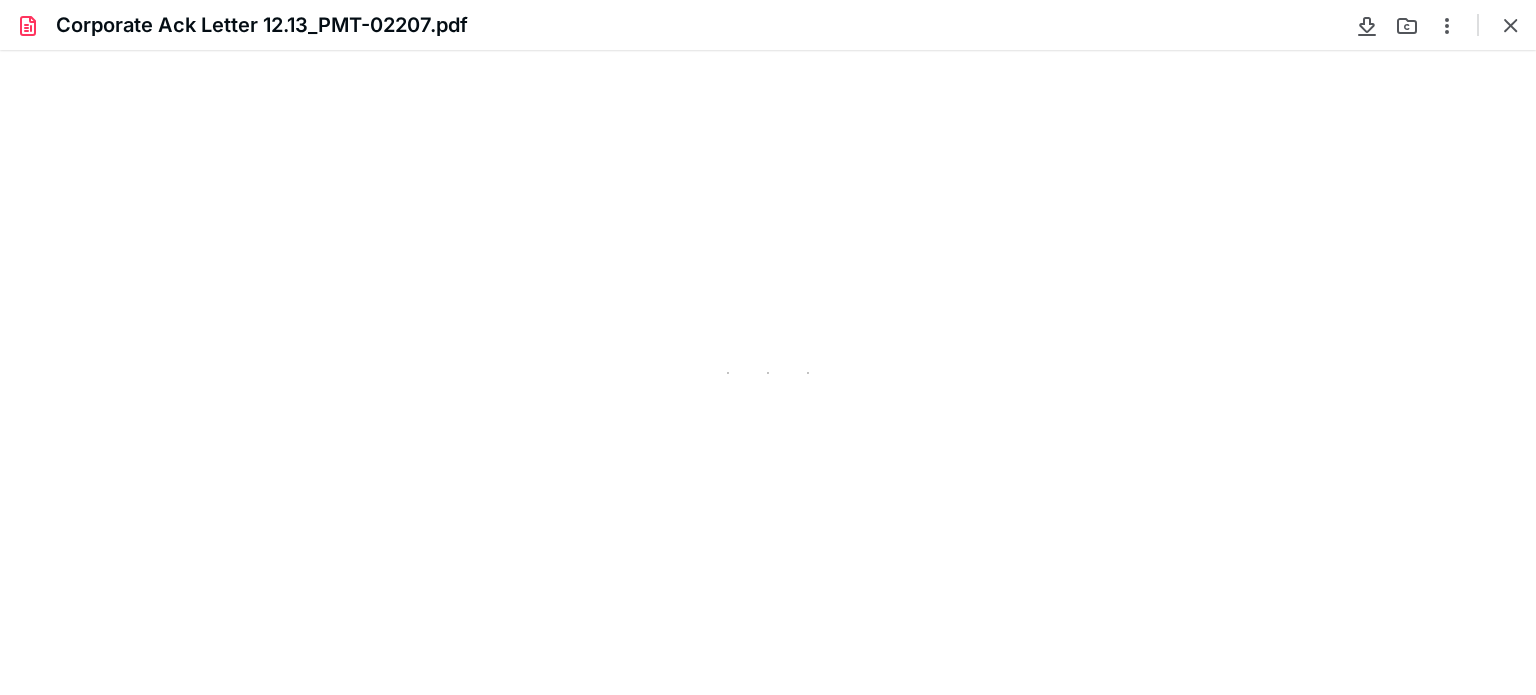 type on "77" 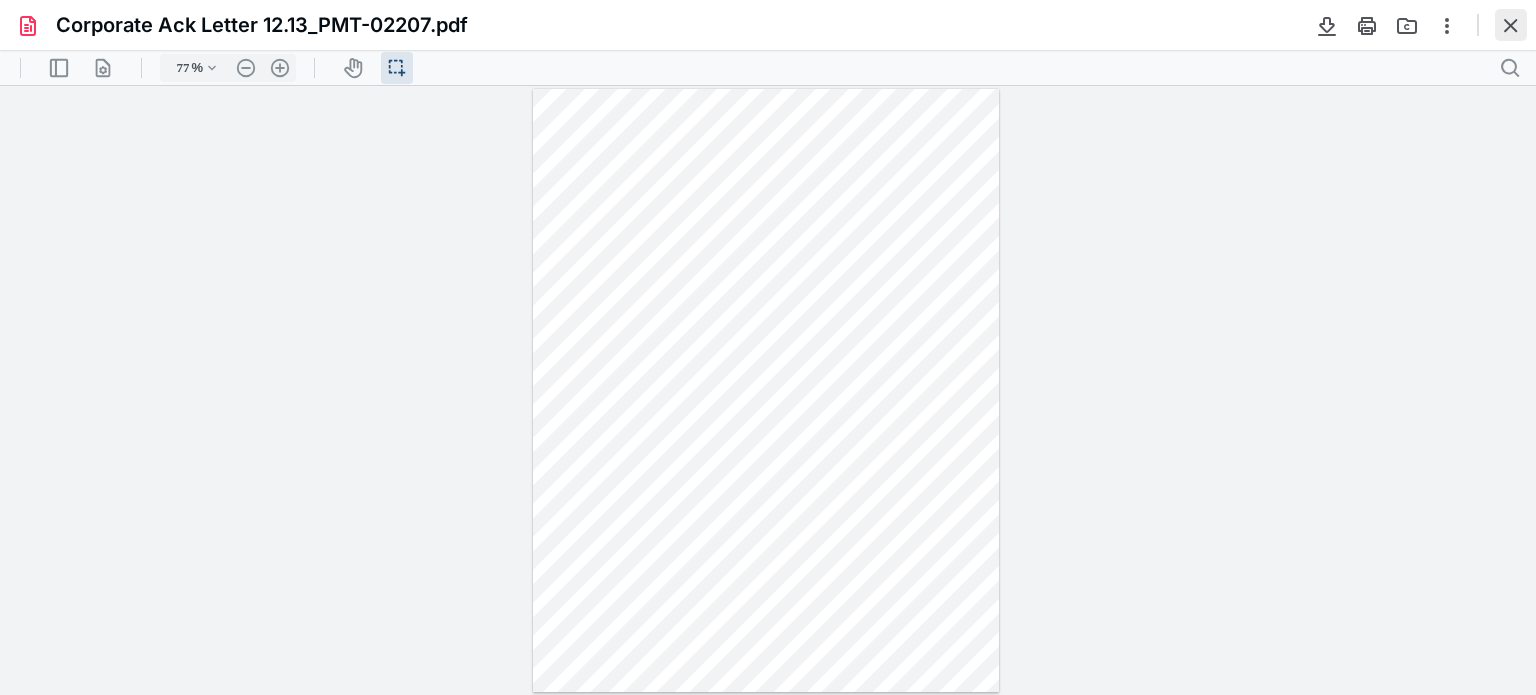 click at bounding box center [1511, 25] 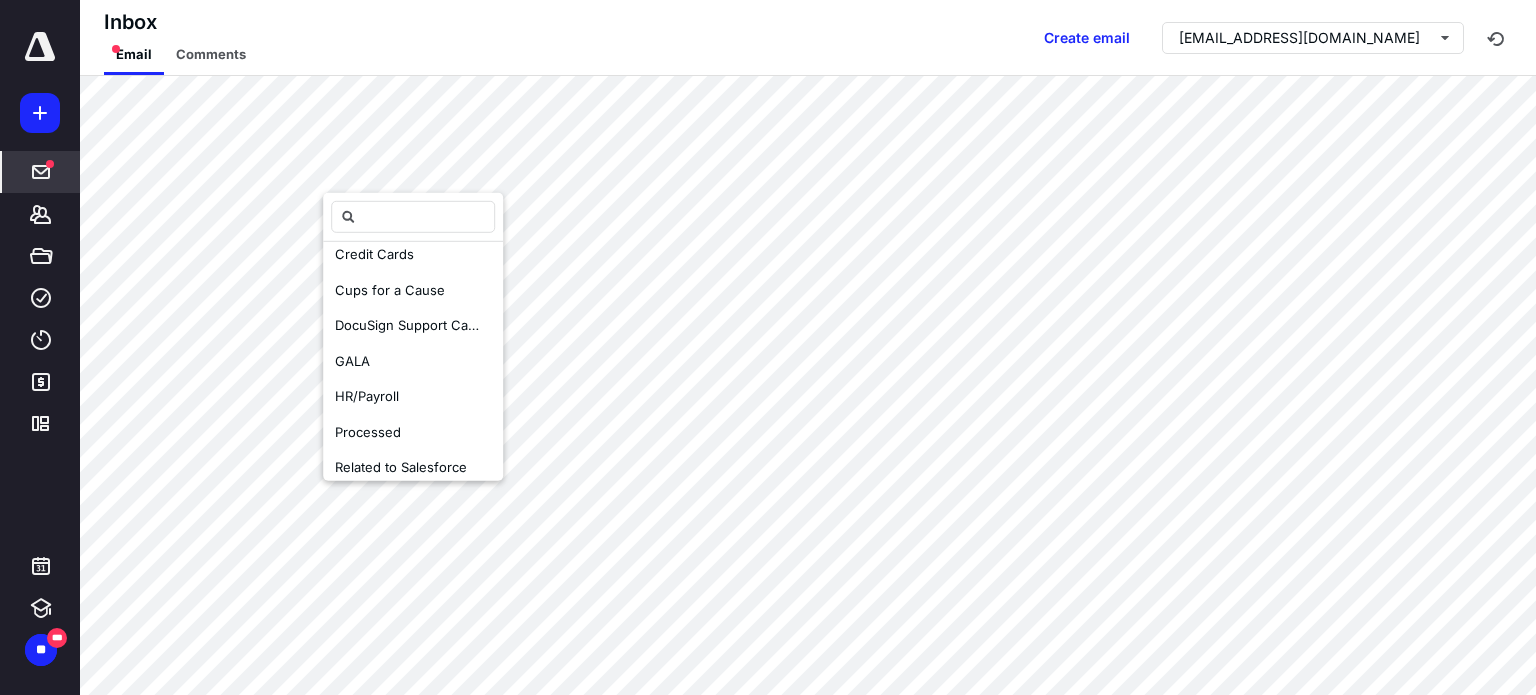 scroll, scrollTop: 1092, scrollLeft: 0, axis: vertical 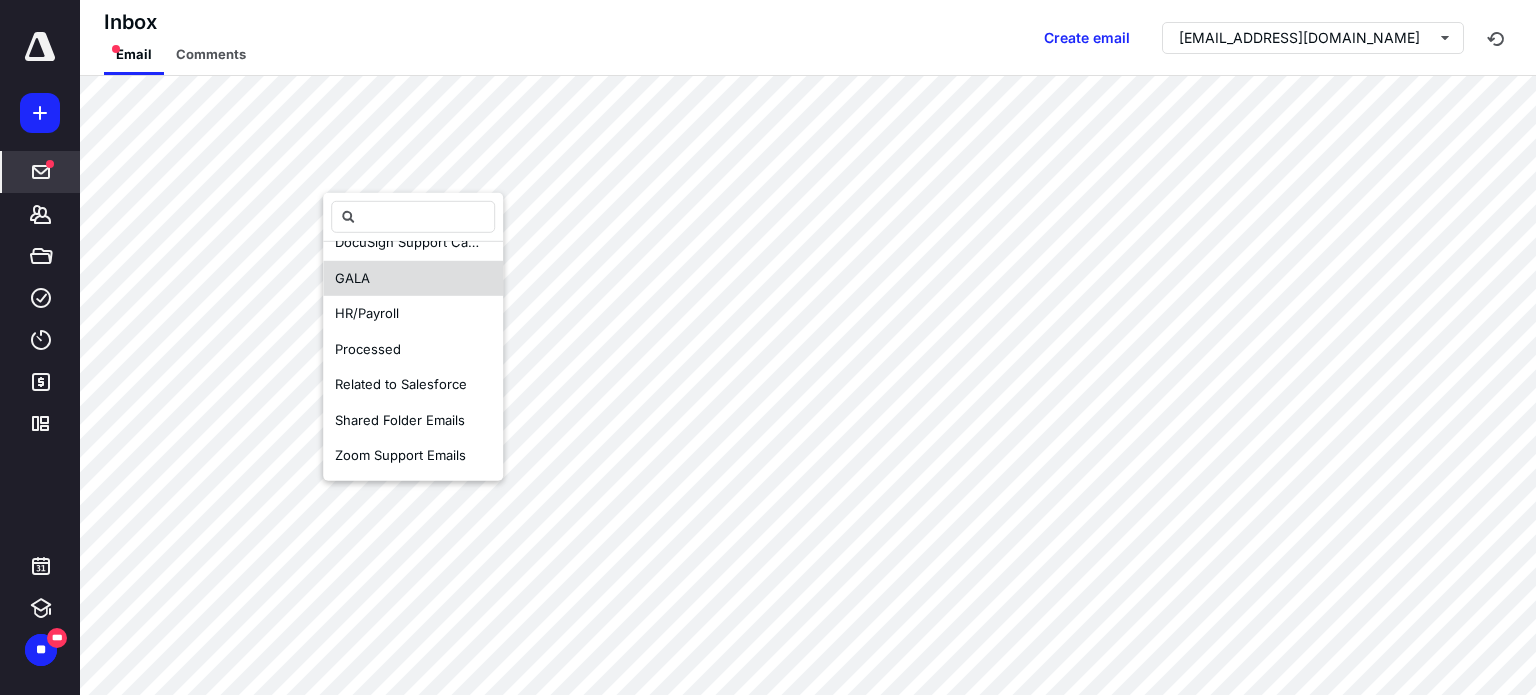 click on "GALA" at bounding box center [413, 278] 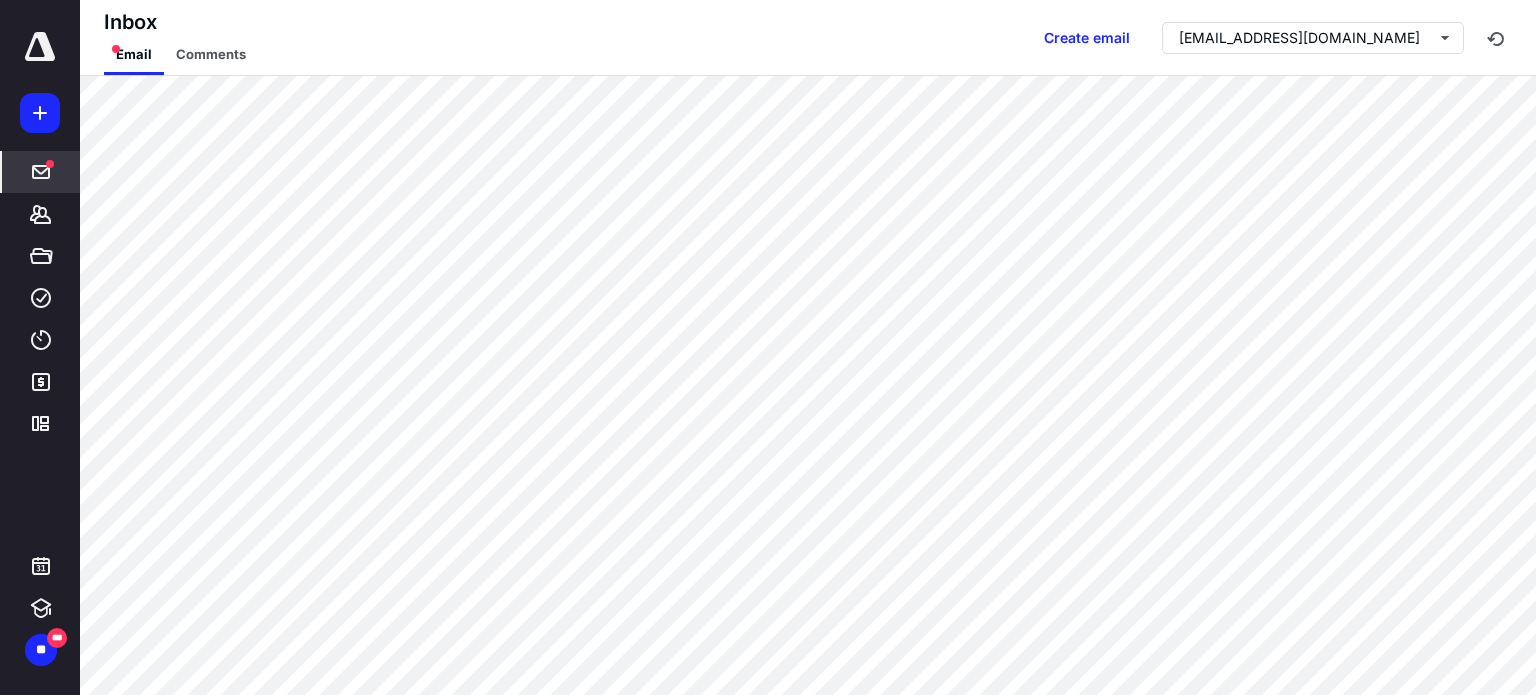 scroll, scrollTop: 0, scrollLeft: 0, axis: both 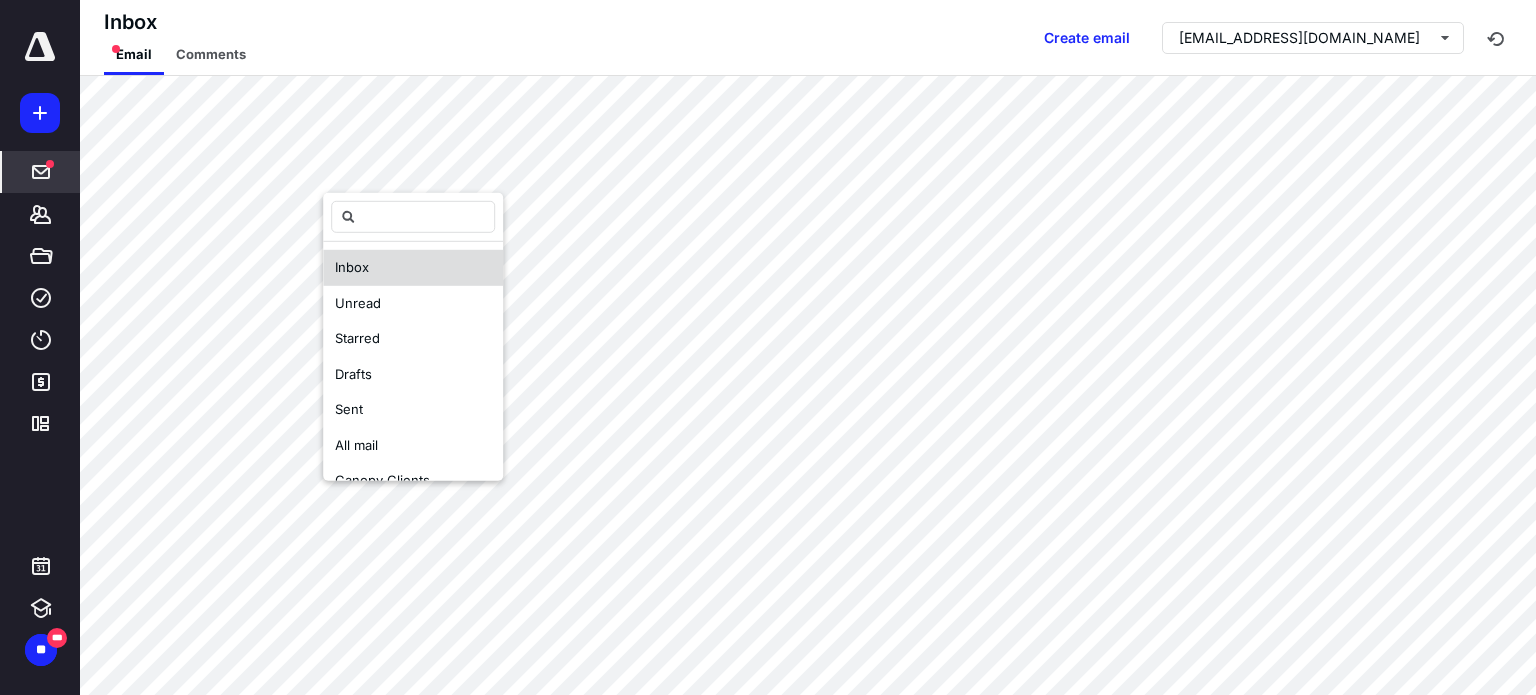 click on "Inbox" at bounding box center [413, 267] 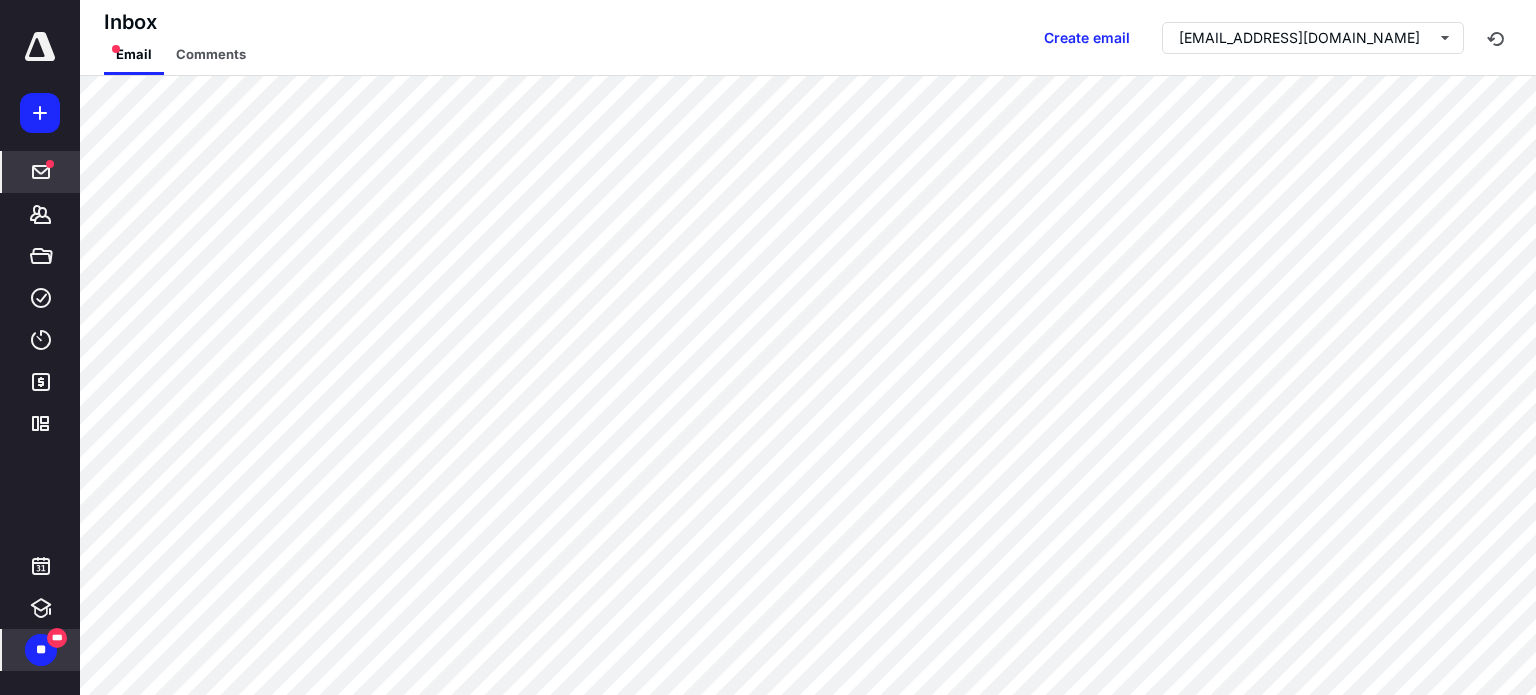 click on "**" at bounding box center (41, 650) 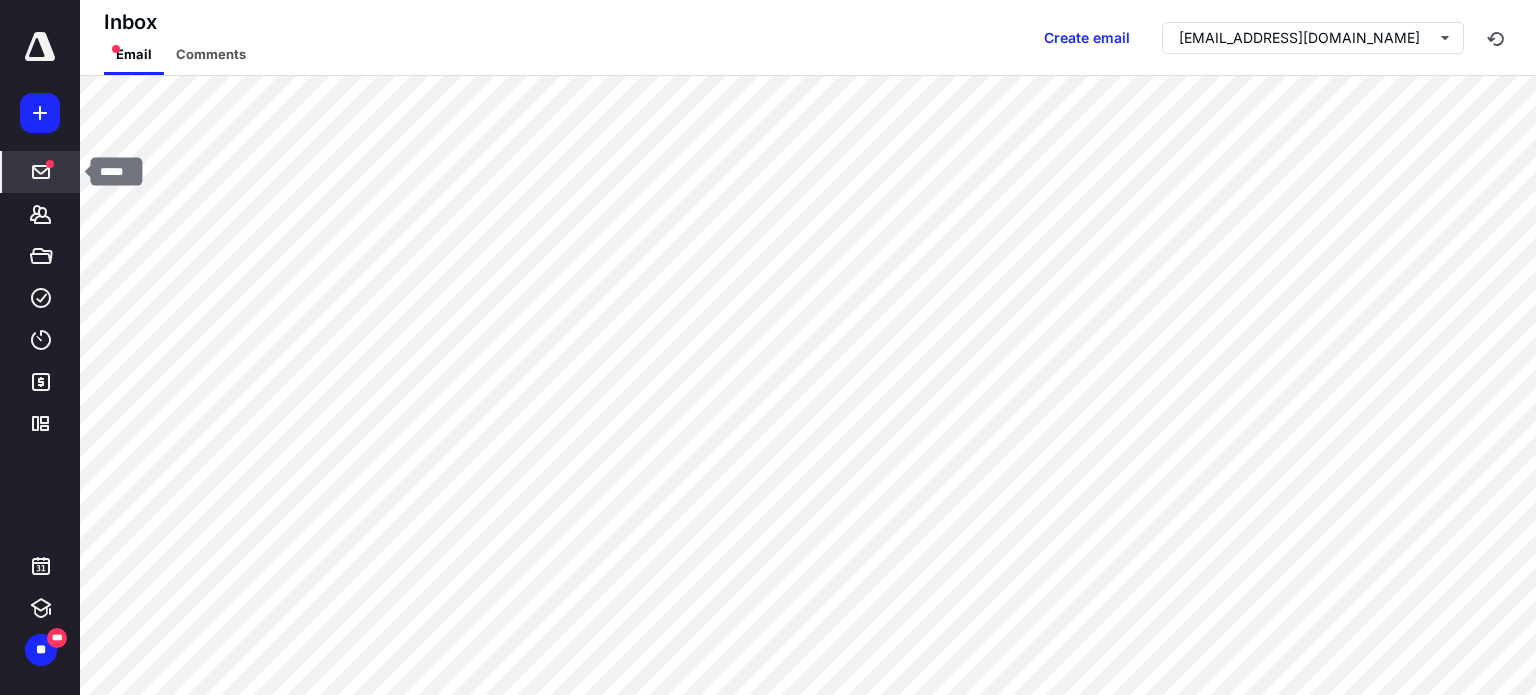 click 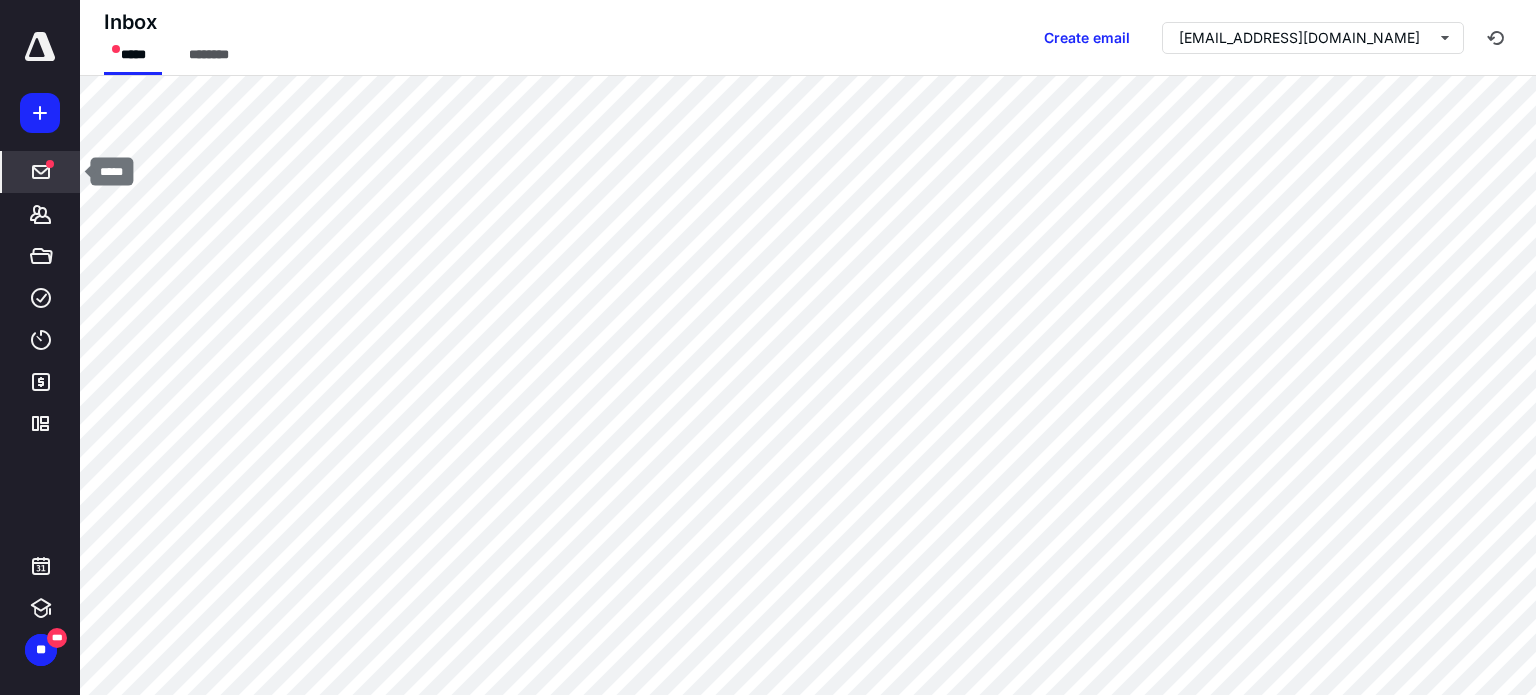 click 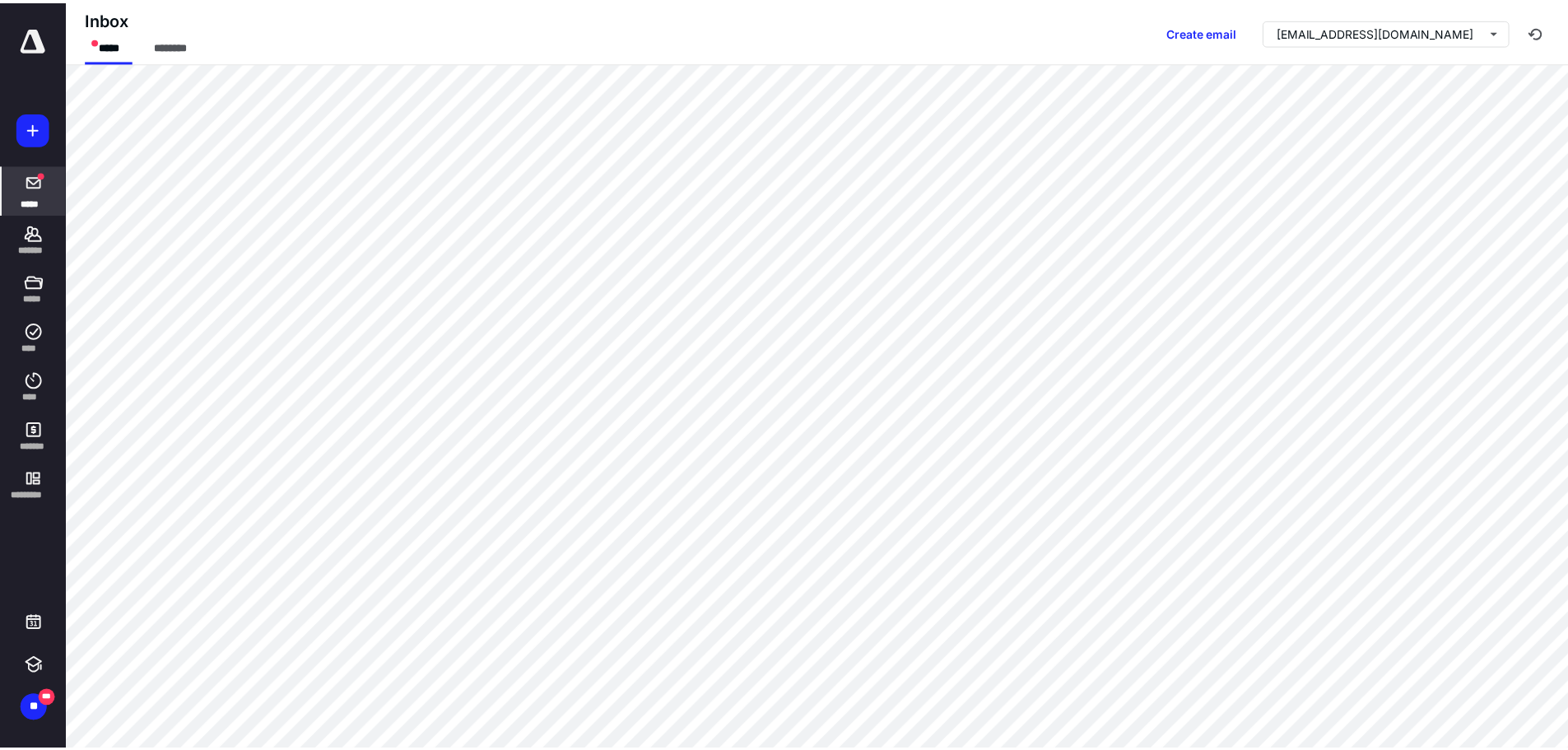 scroll, scrollTop: 4971, scrollLeft: 0, axis: vertical 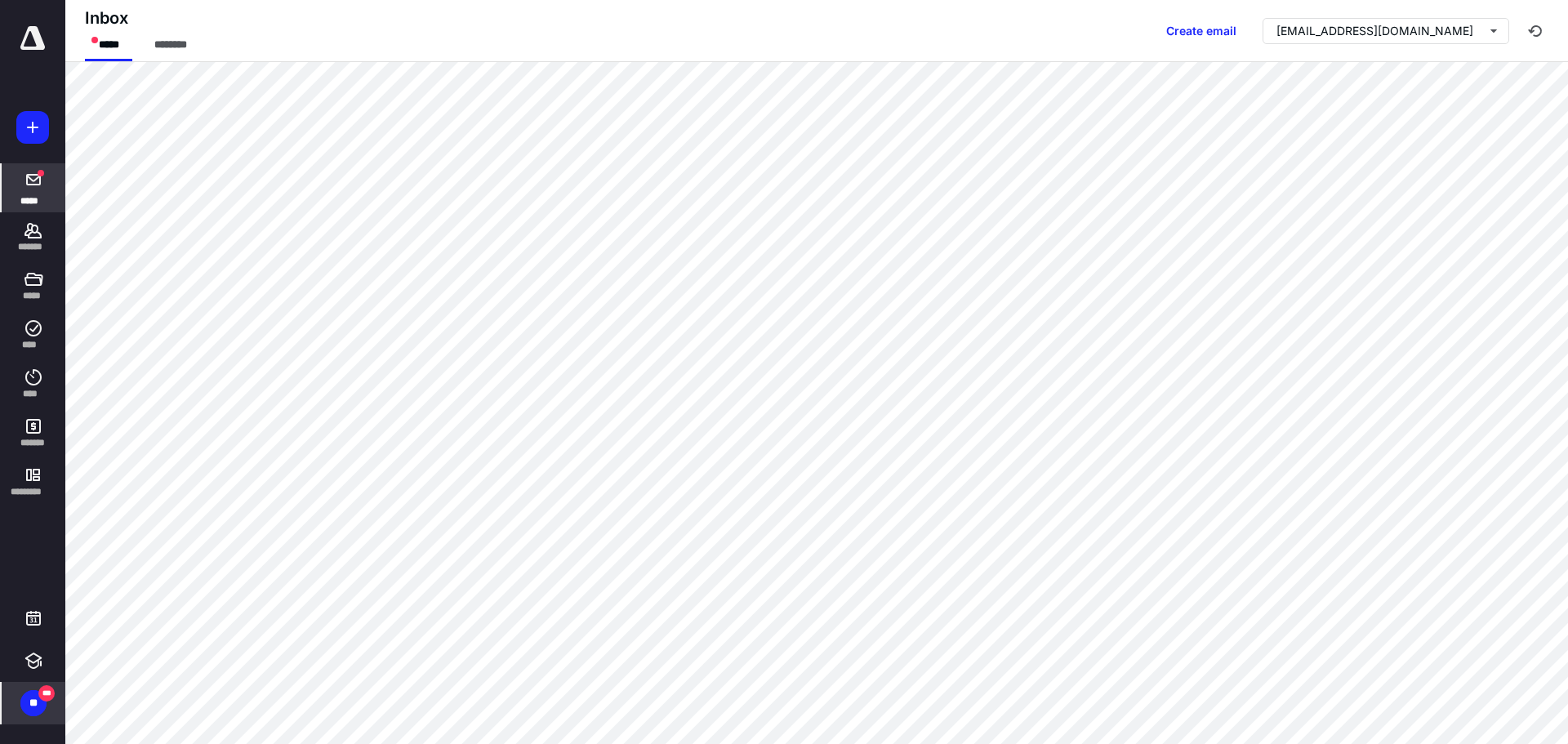 click on "**" at bounding box center (33, 703) 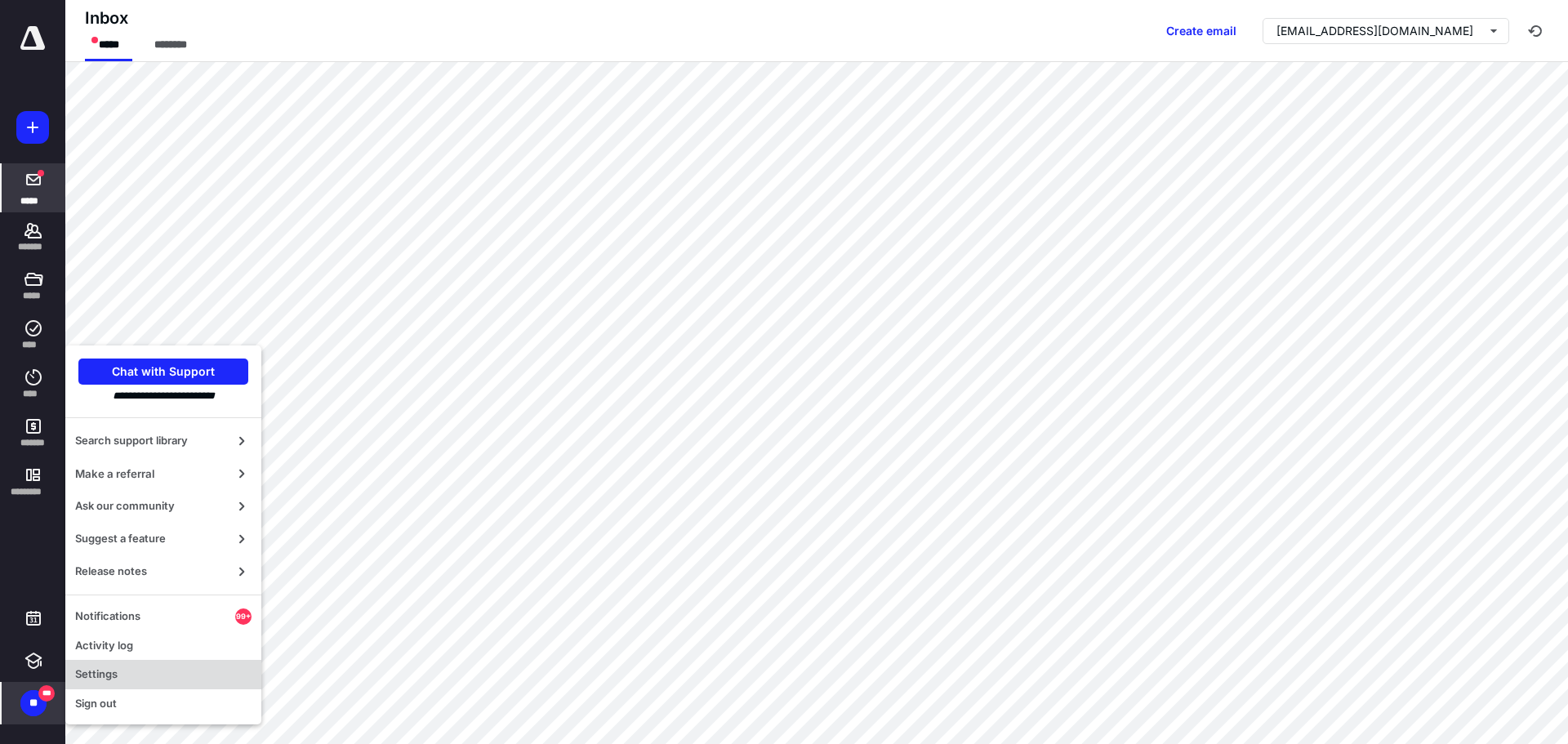 click on "Settings" at bounding box center (163, 675) 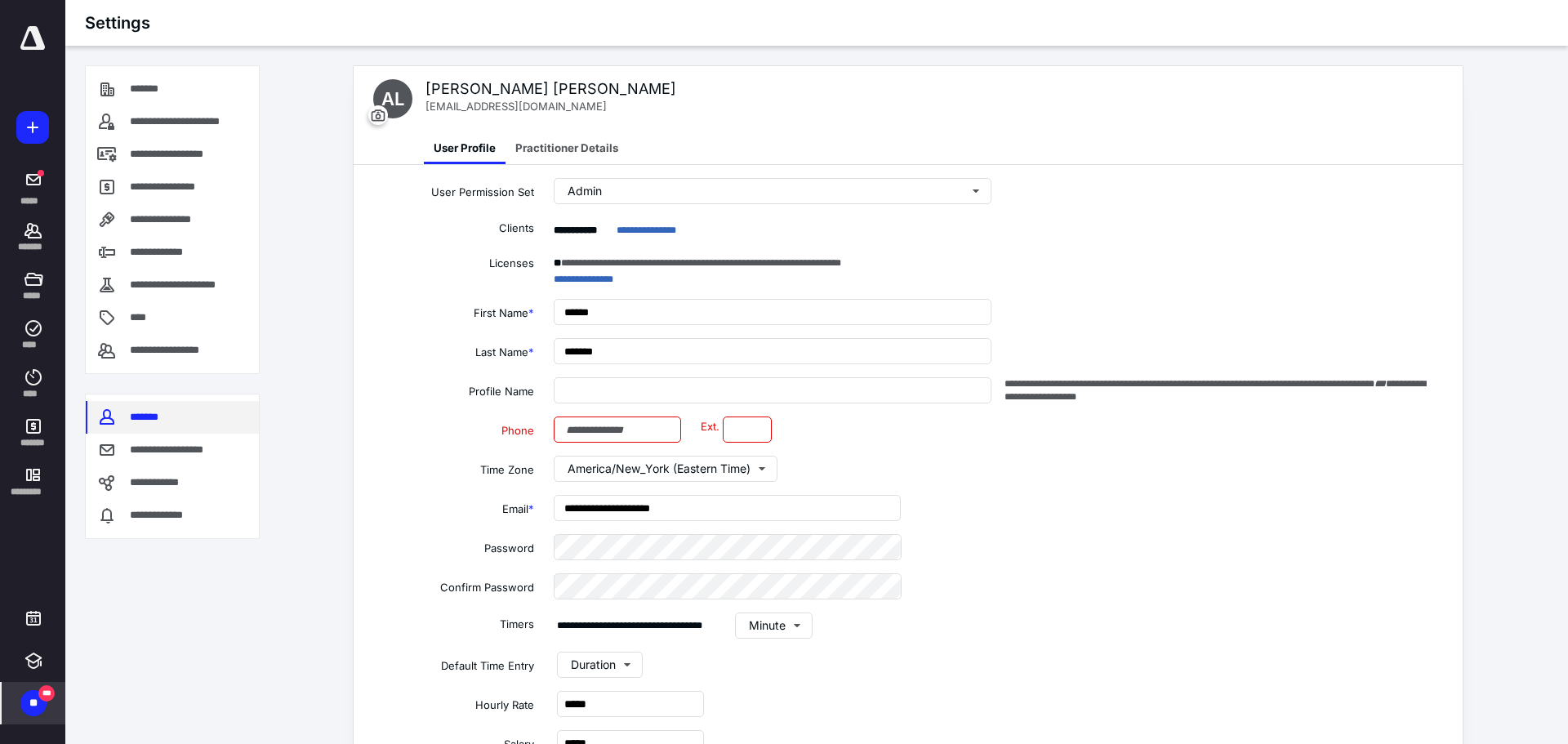 type on "**********" 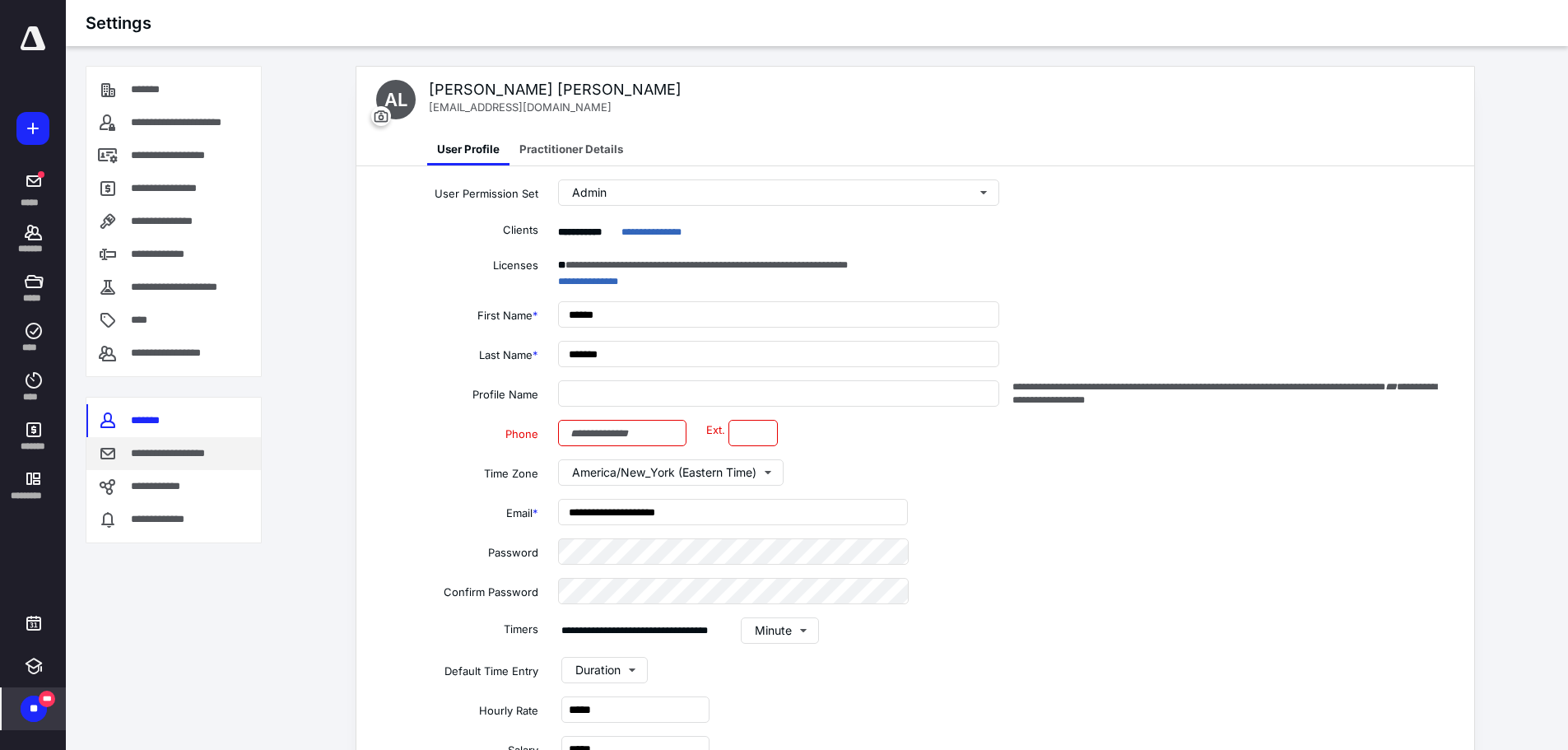 click on "**********" at bounding box center (179, 454) 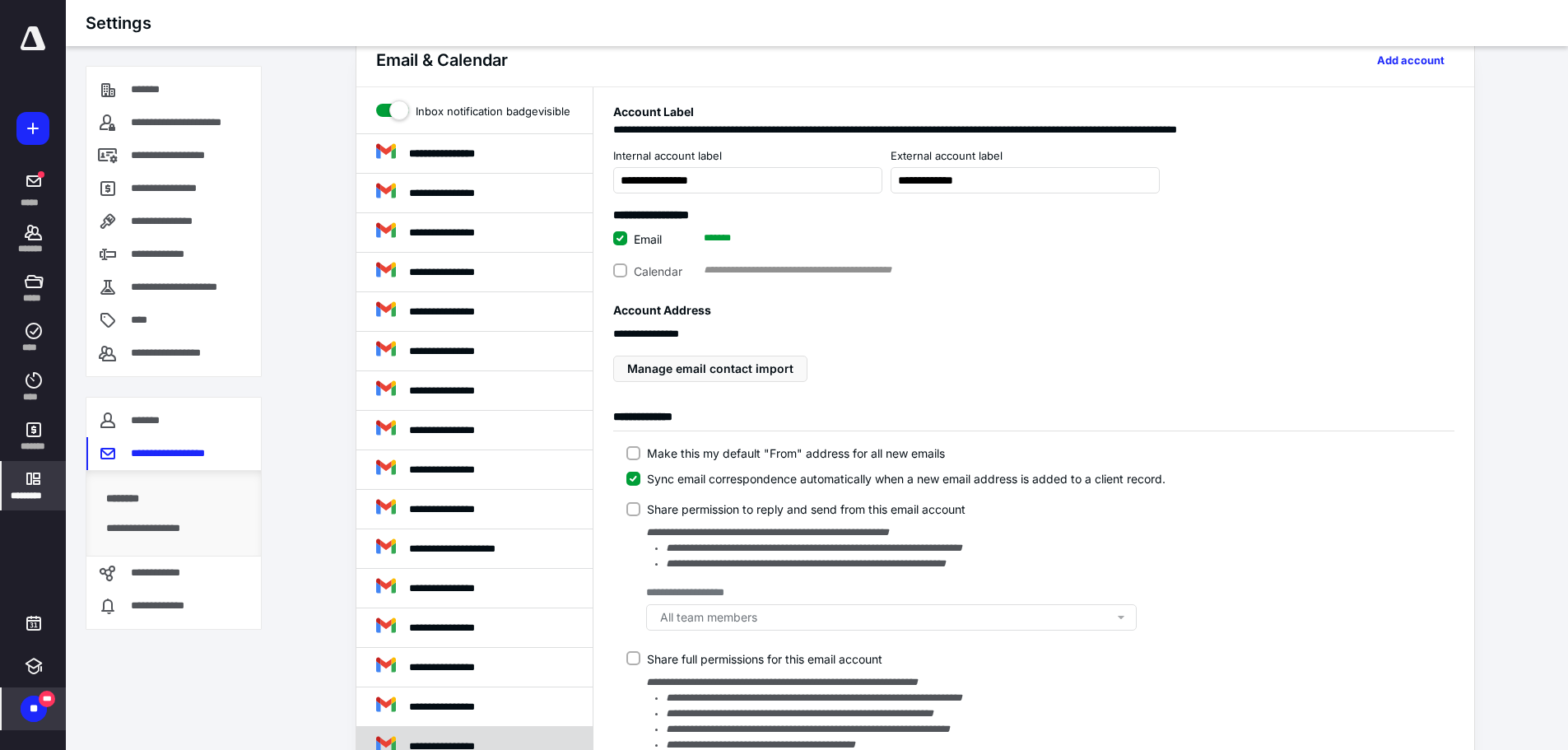 scroll, scrollTop: 0, scrollLeft: 0, axis: both 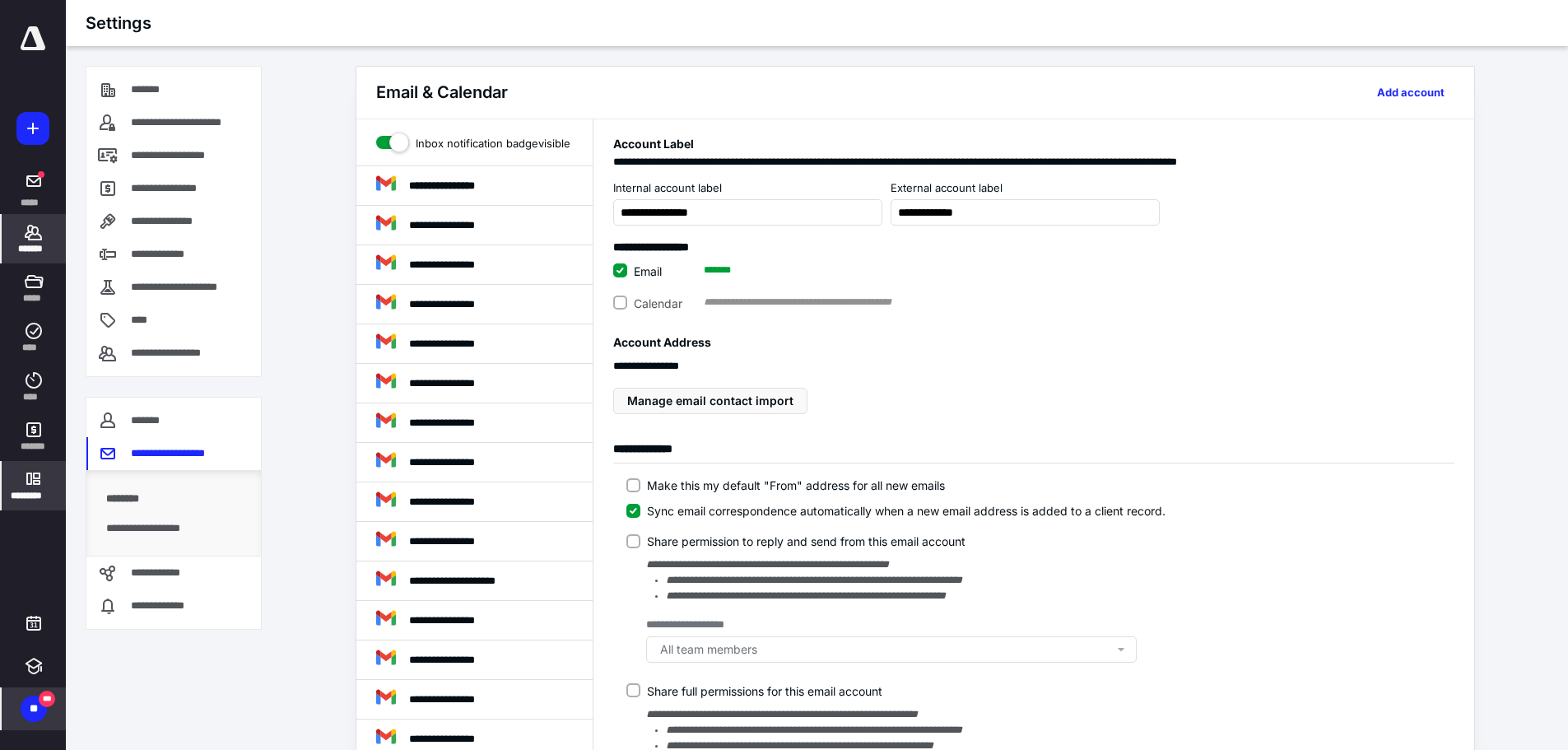 click 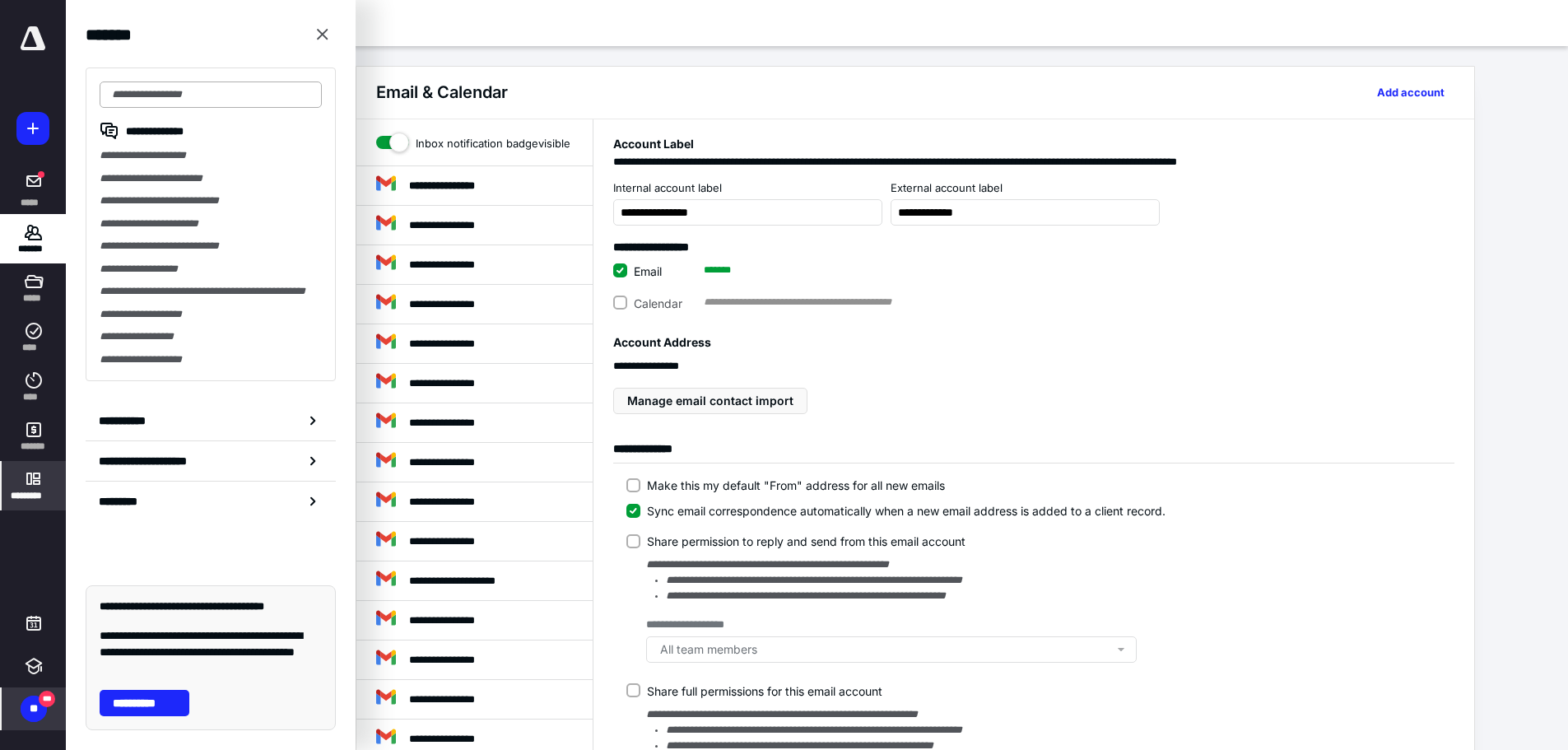 click at bounding box center [211, 95] 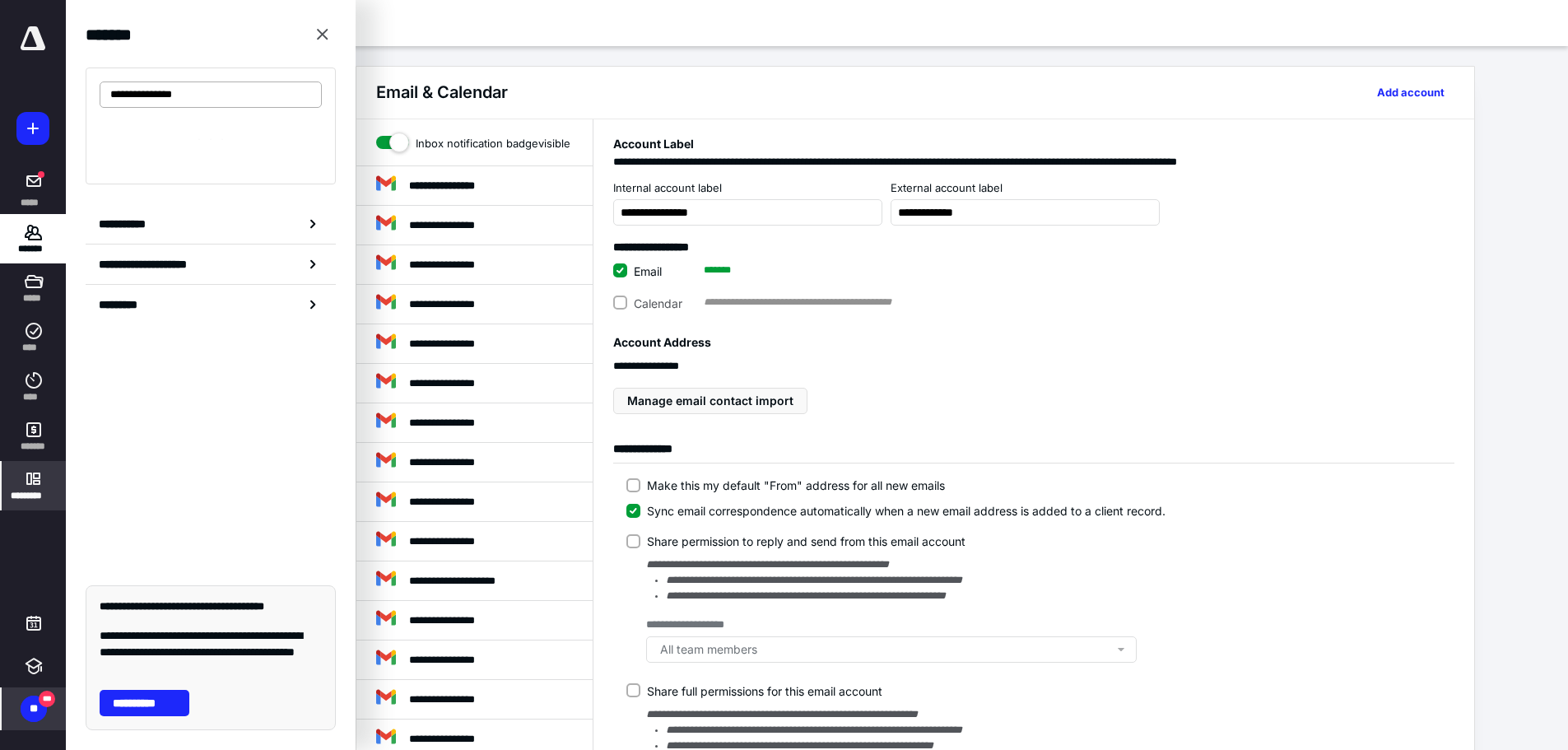 type on "**********" 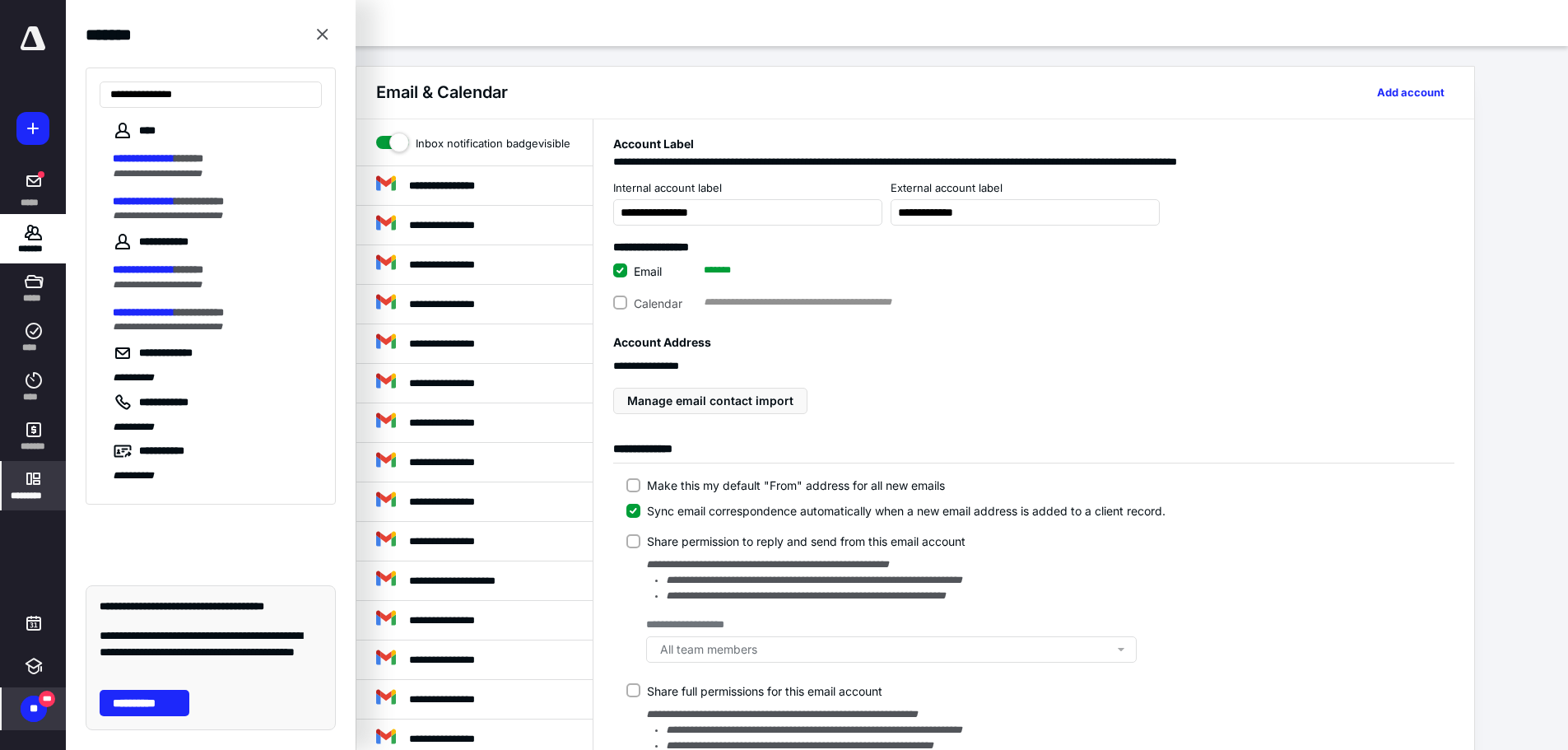 click on "**********" at bounding box center [211, 302] 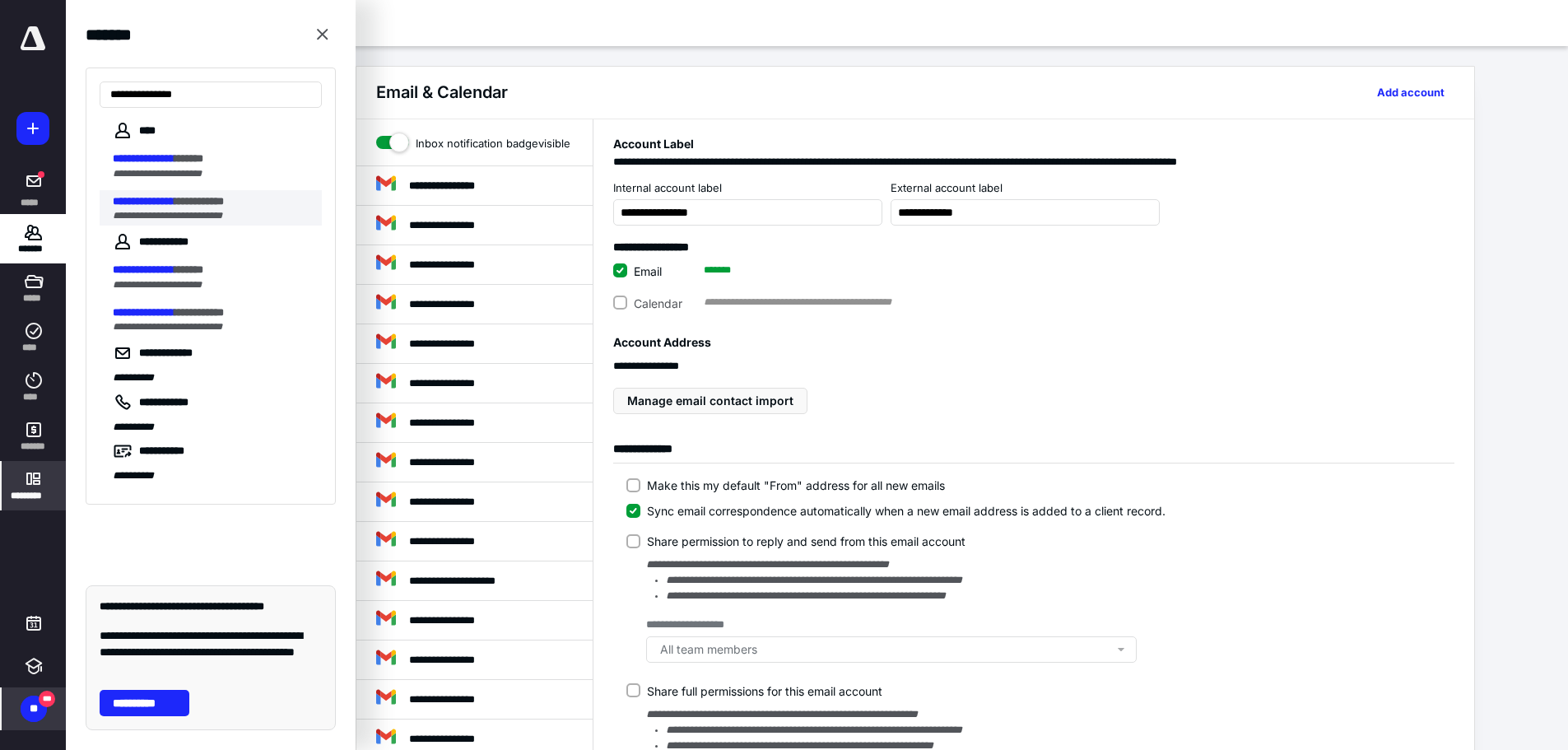 click on "**********" at bounding box center [167, 216] 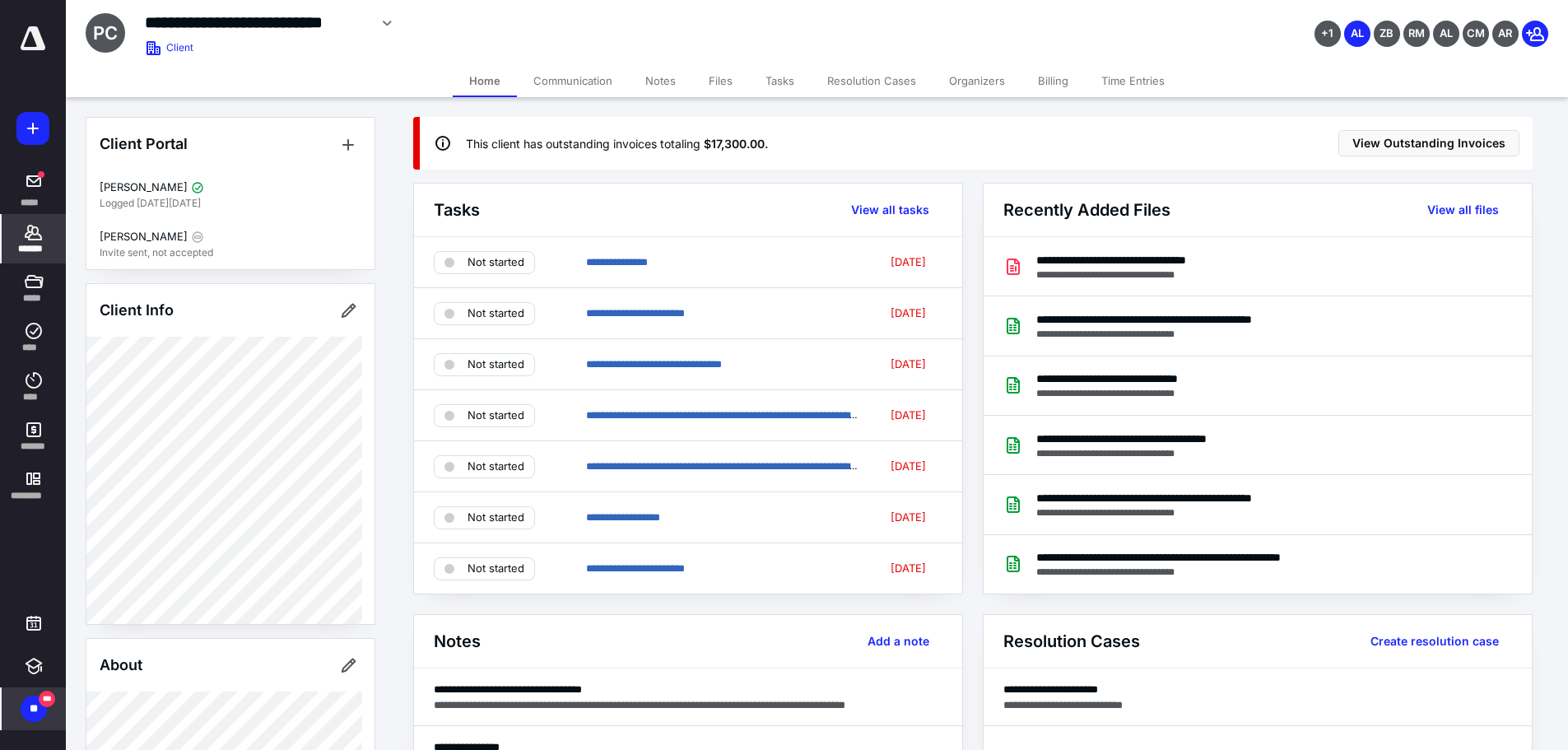 click on "*******" at bounding box center [34, 249] 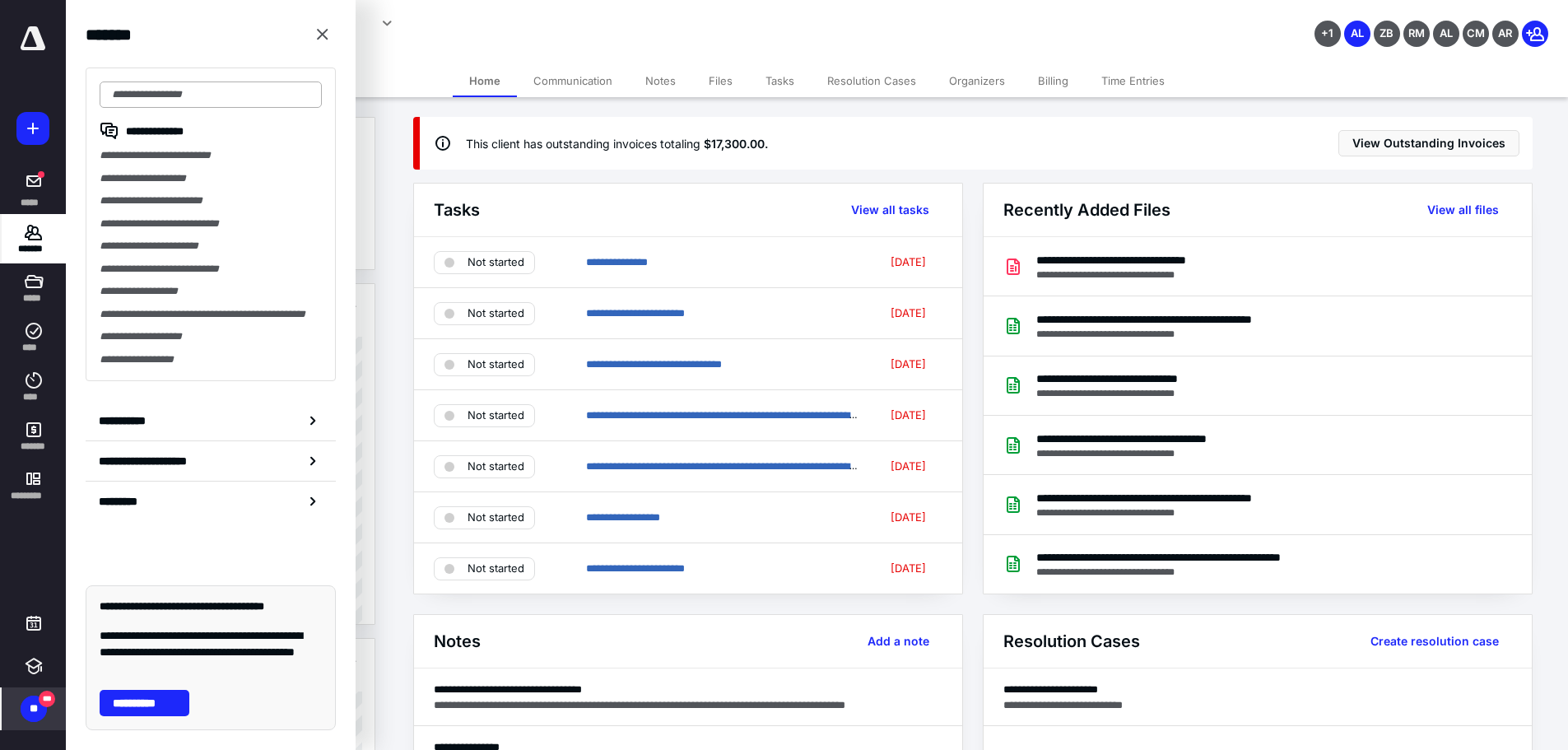click at bounding box center [211, 95] 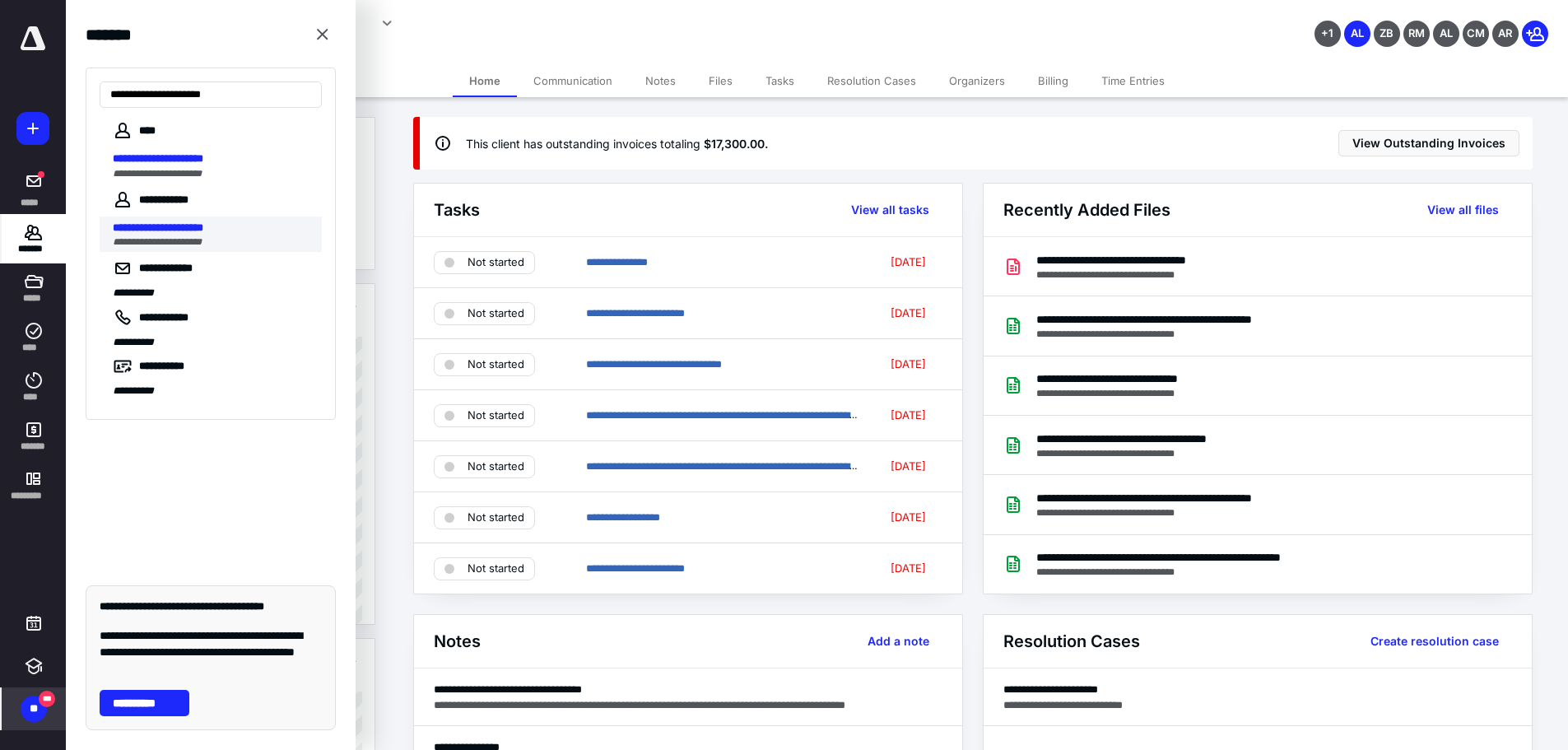 type on "**********" 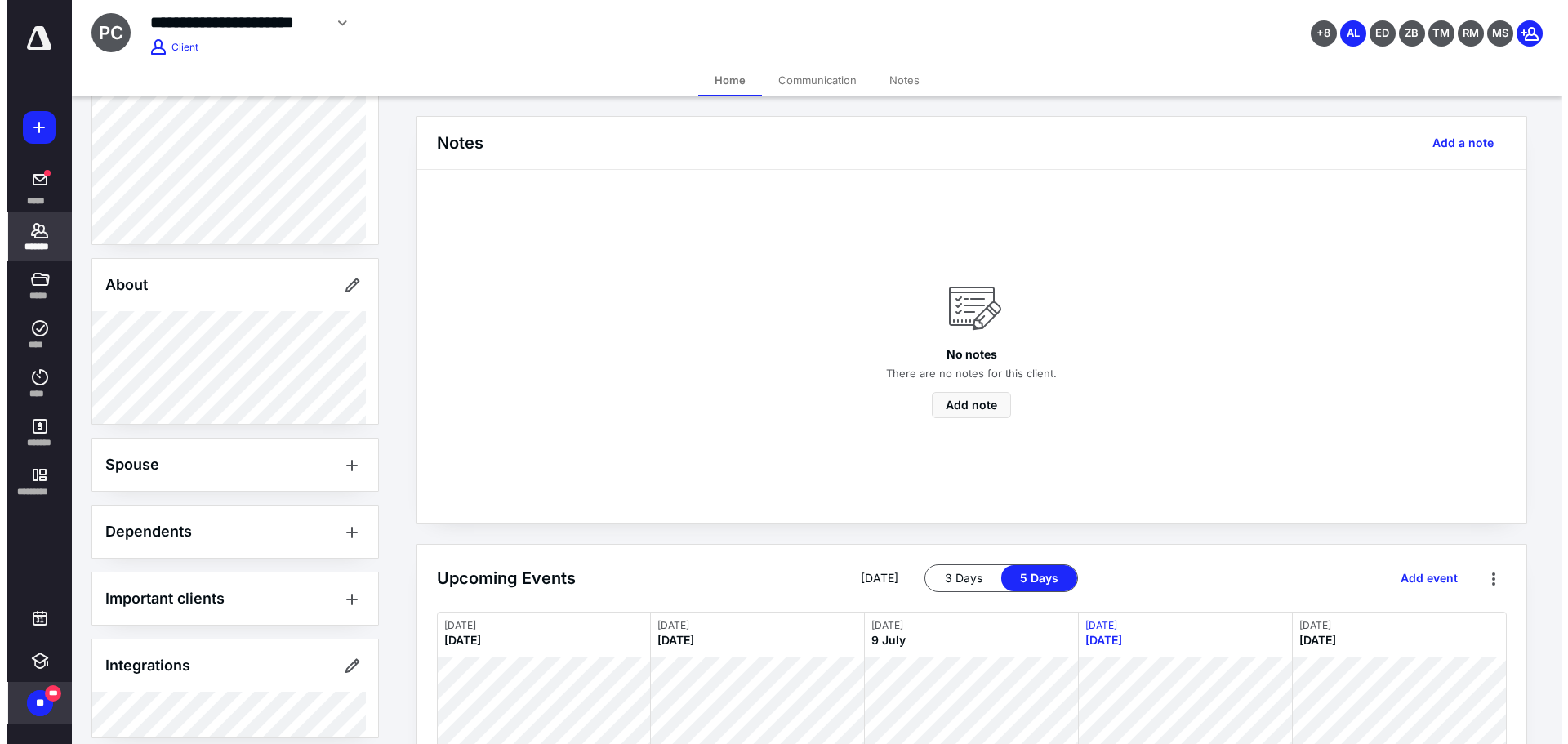 scroll, scrollTop: 0, scrollLeft: 0, axis: both 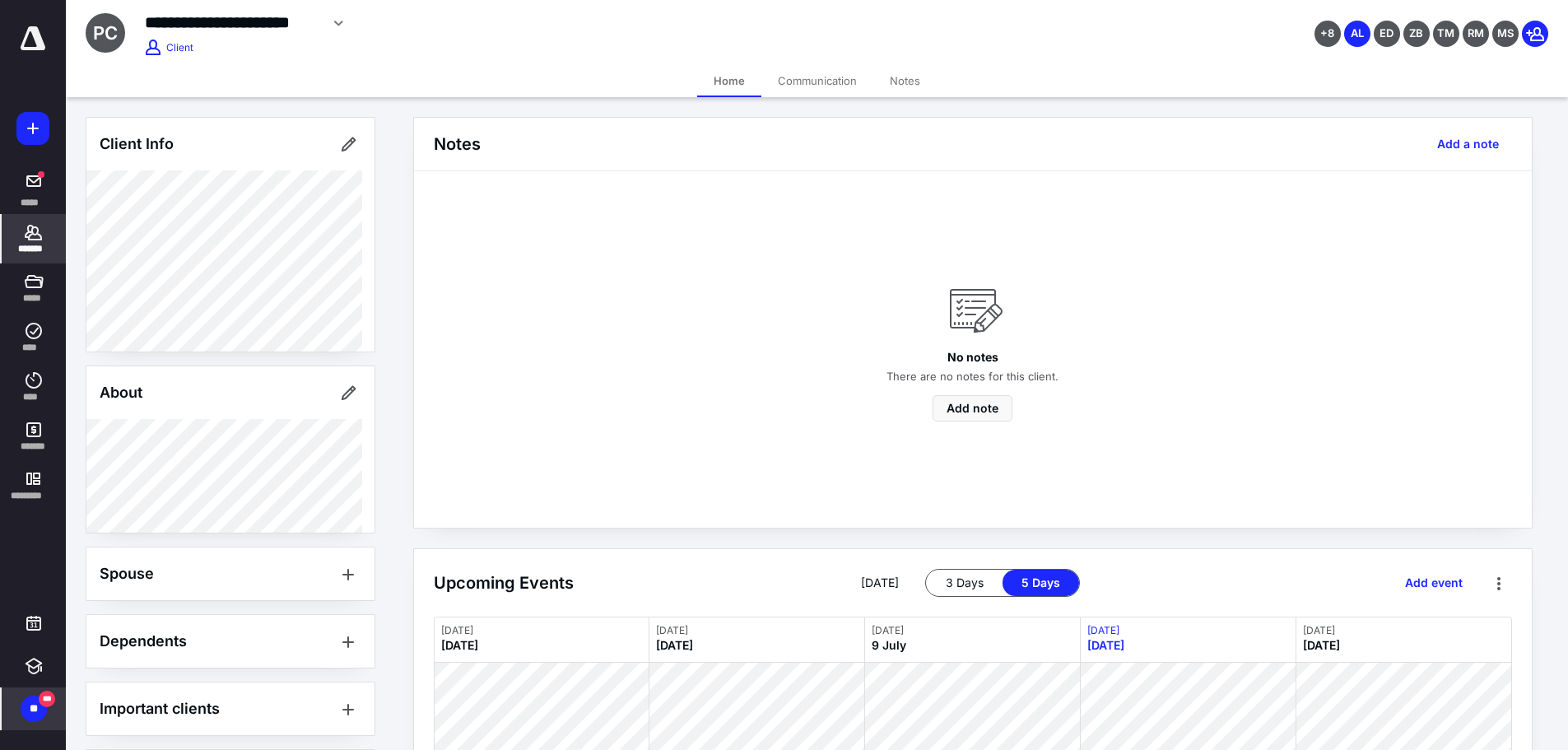 click on "Communication" at bounding box center (817, 81) 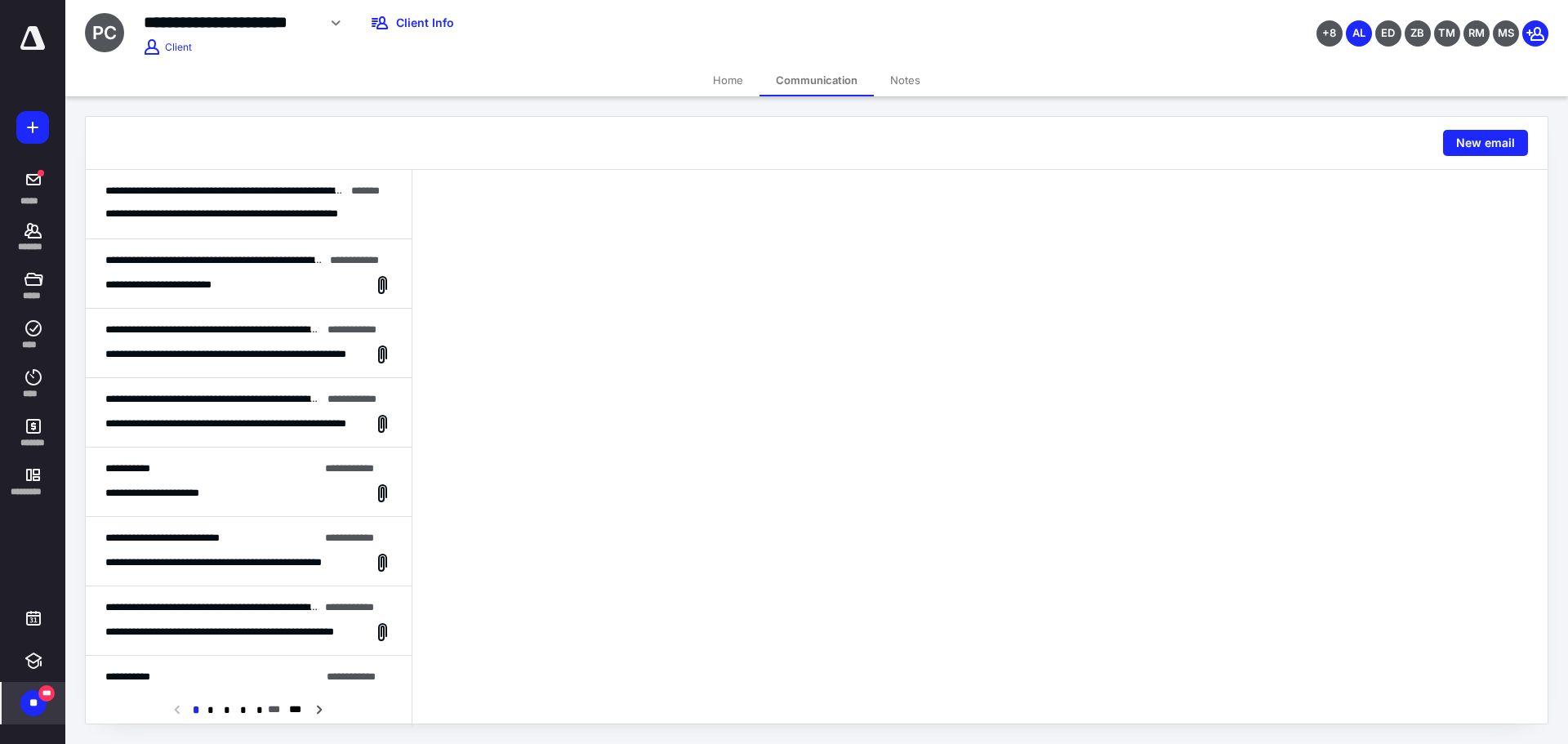 click on "**********" at bounding box center [243, 214] 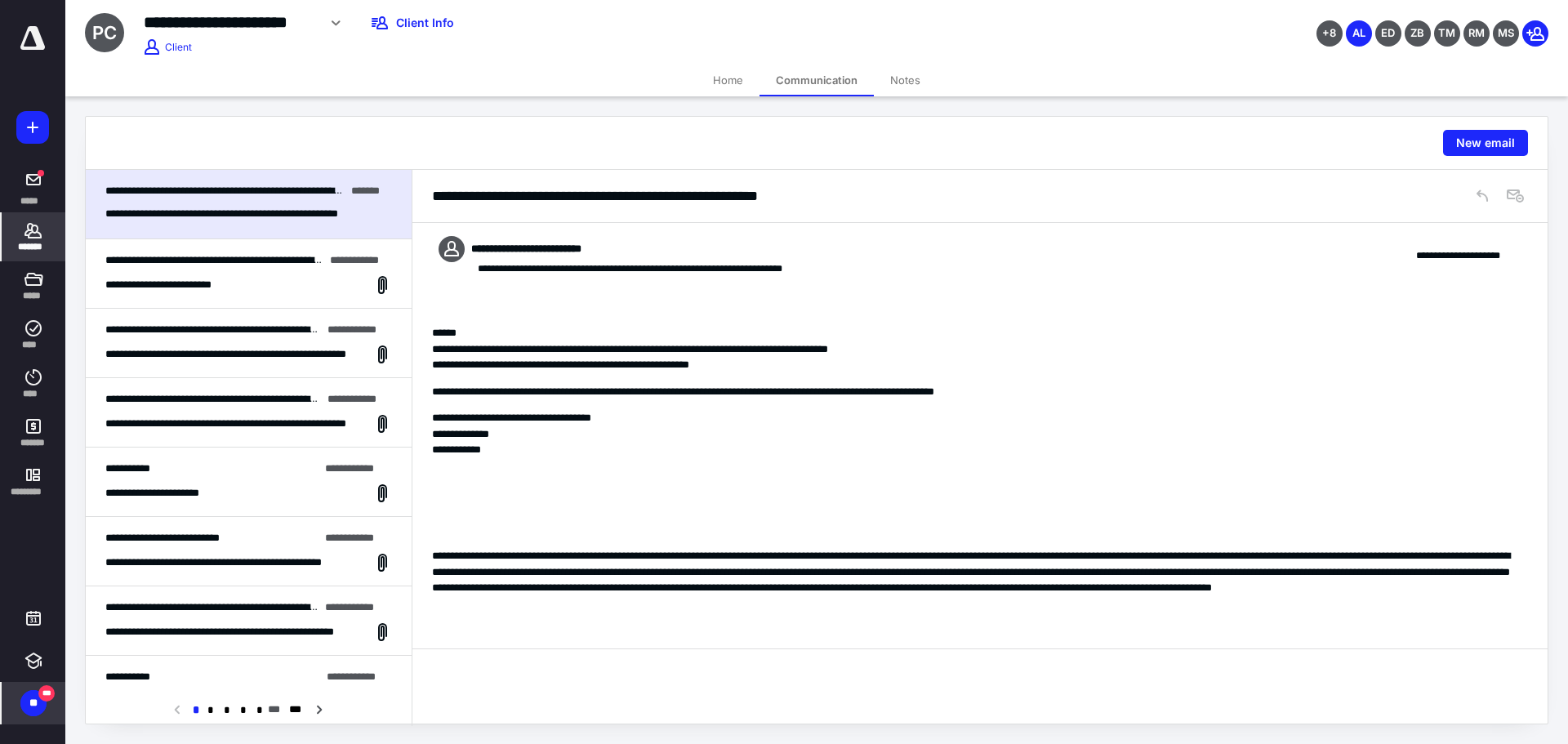 click 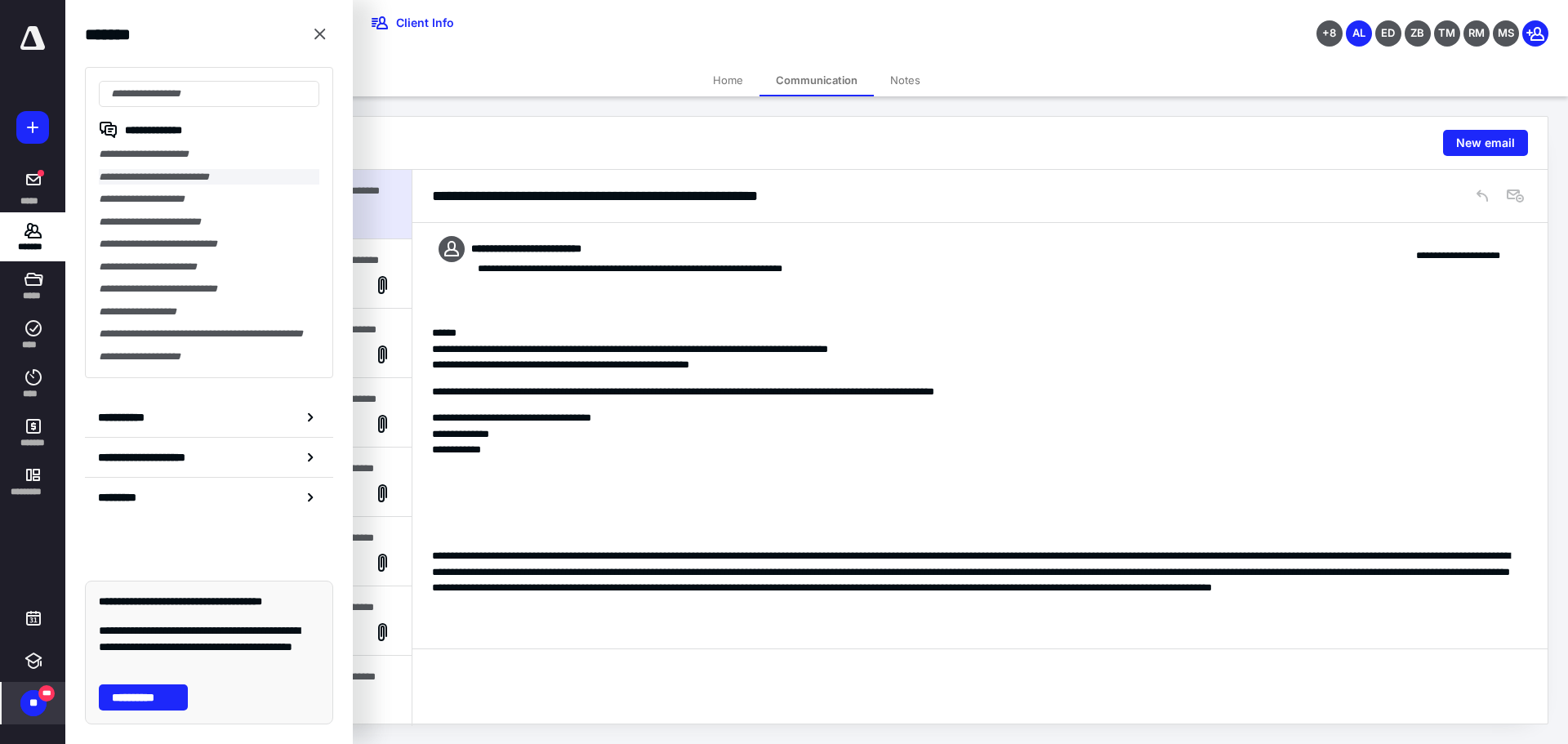 click on "**********" at bounding box center (209, 177) 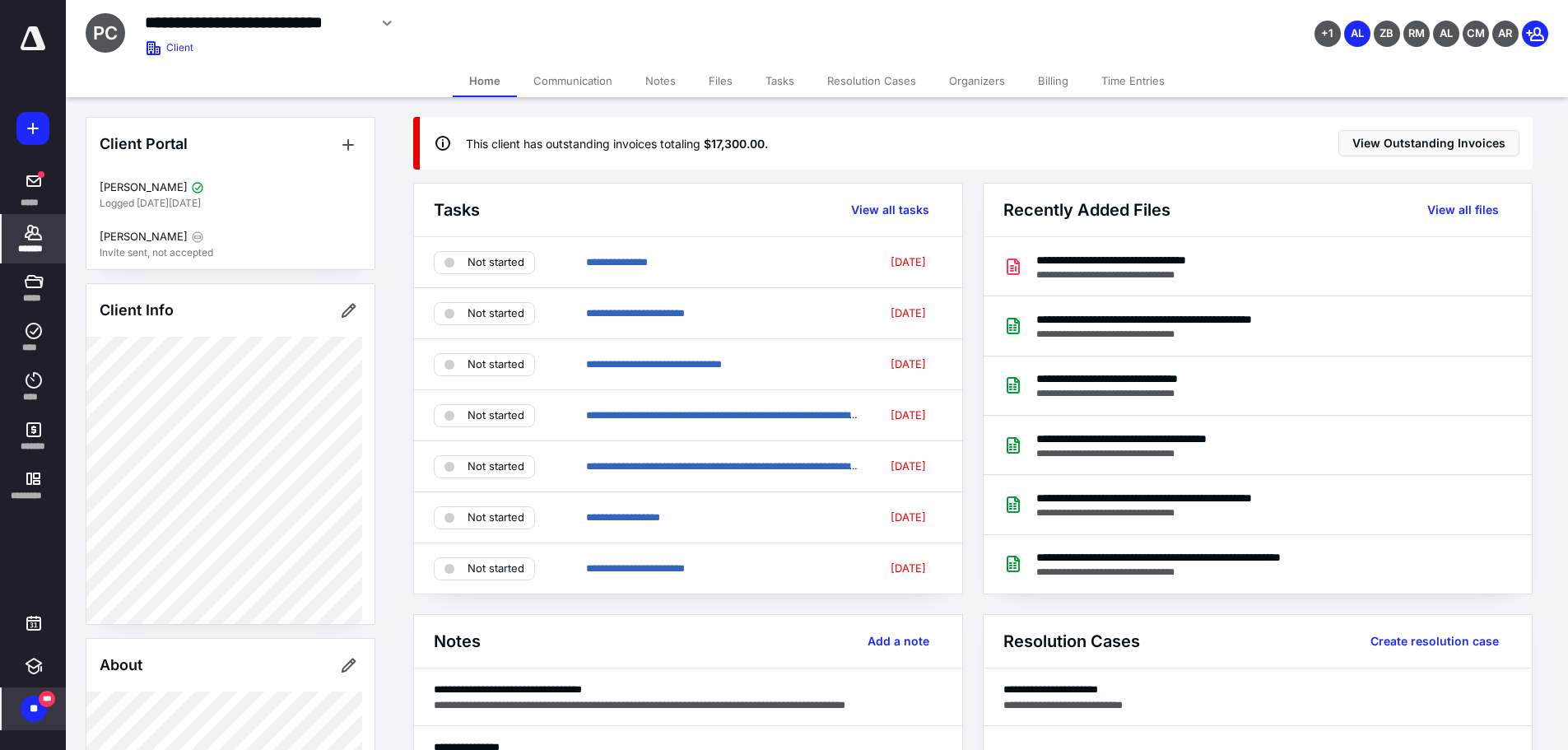 click on "Communication" at bounding box center (573, 81) 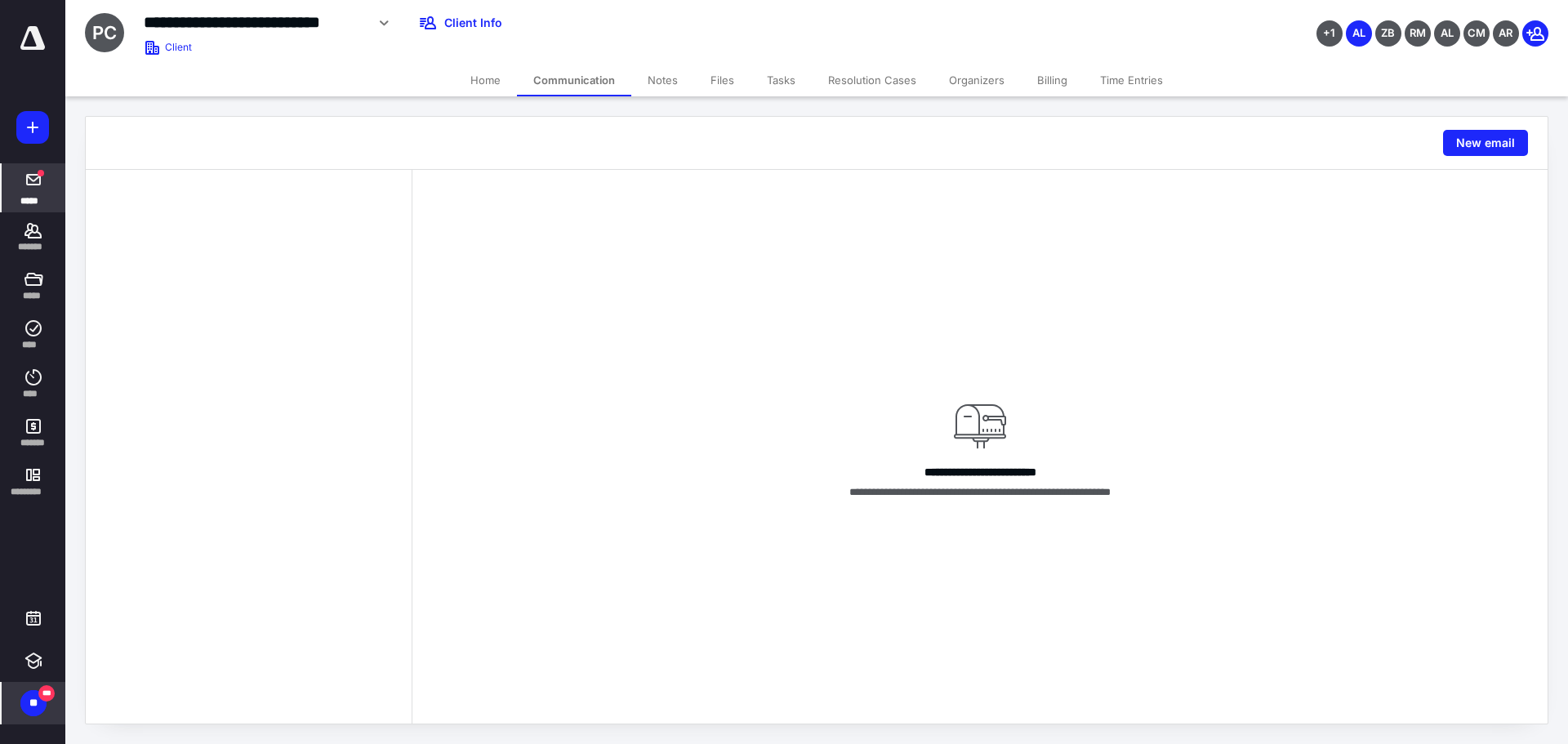 click 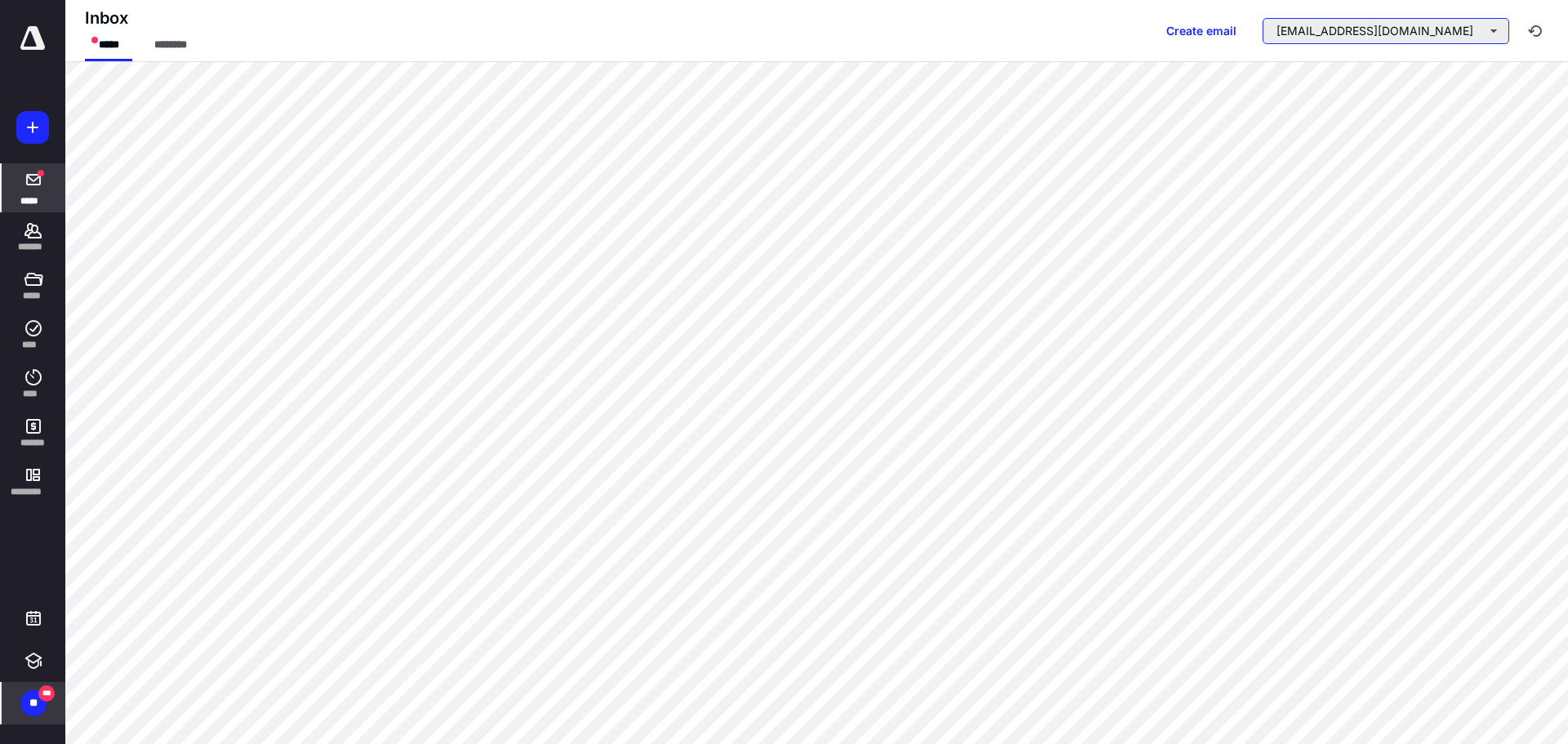 click on "gwiaccountingsupport@girlswhoinvest.org" at bounding box center (1386, 31) 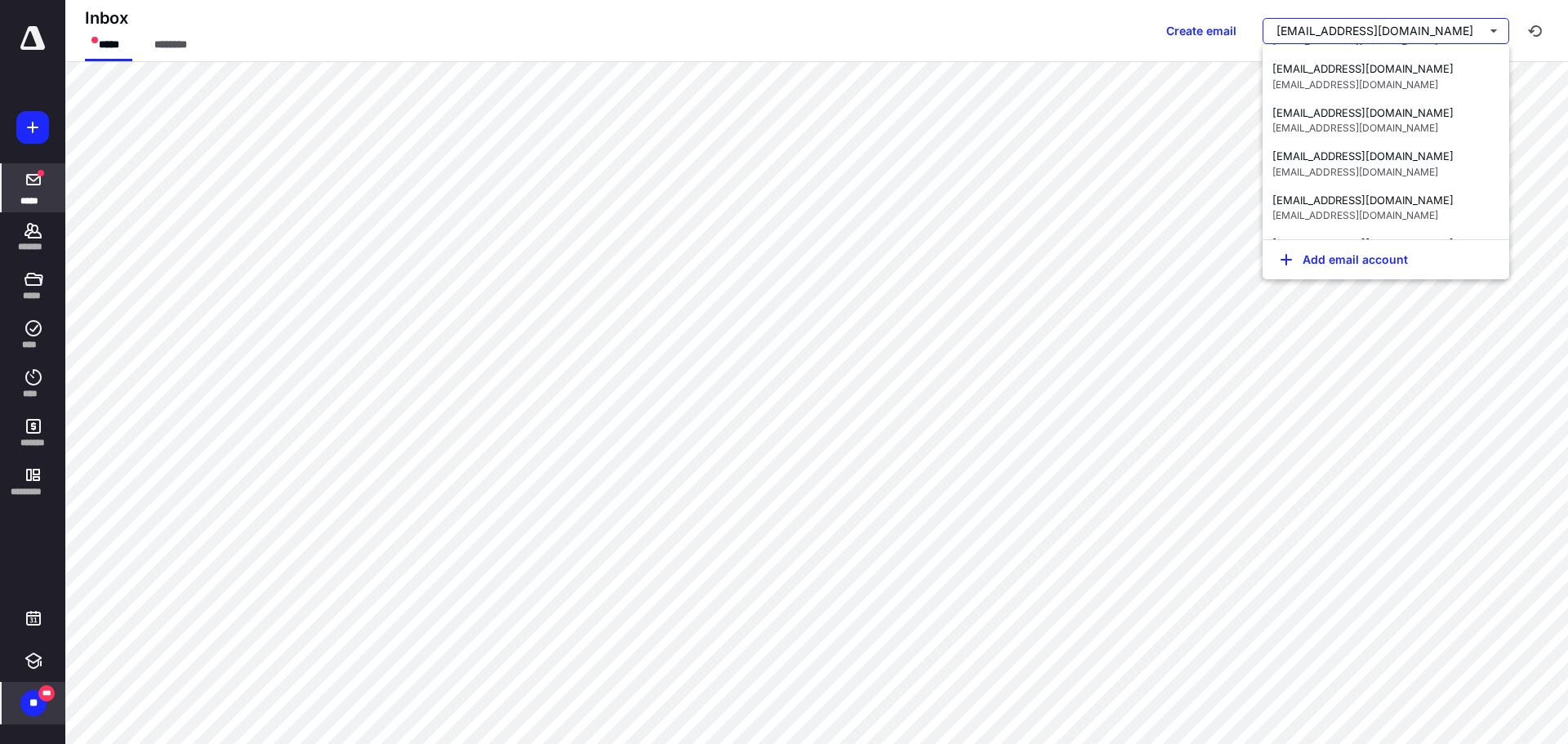 scroll, scrollTop: 1225, scrollLeft: 0, axis: vertical 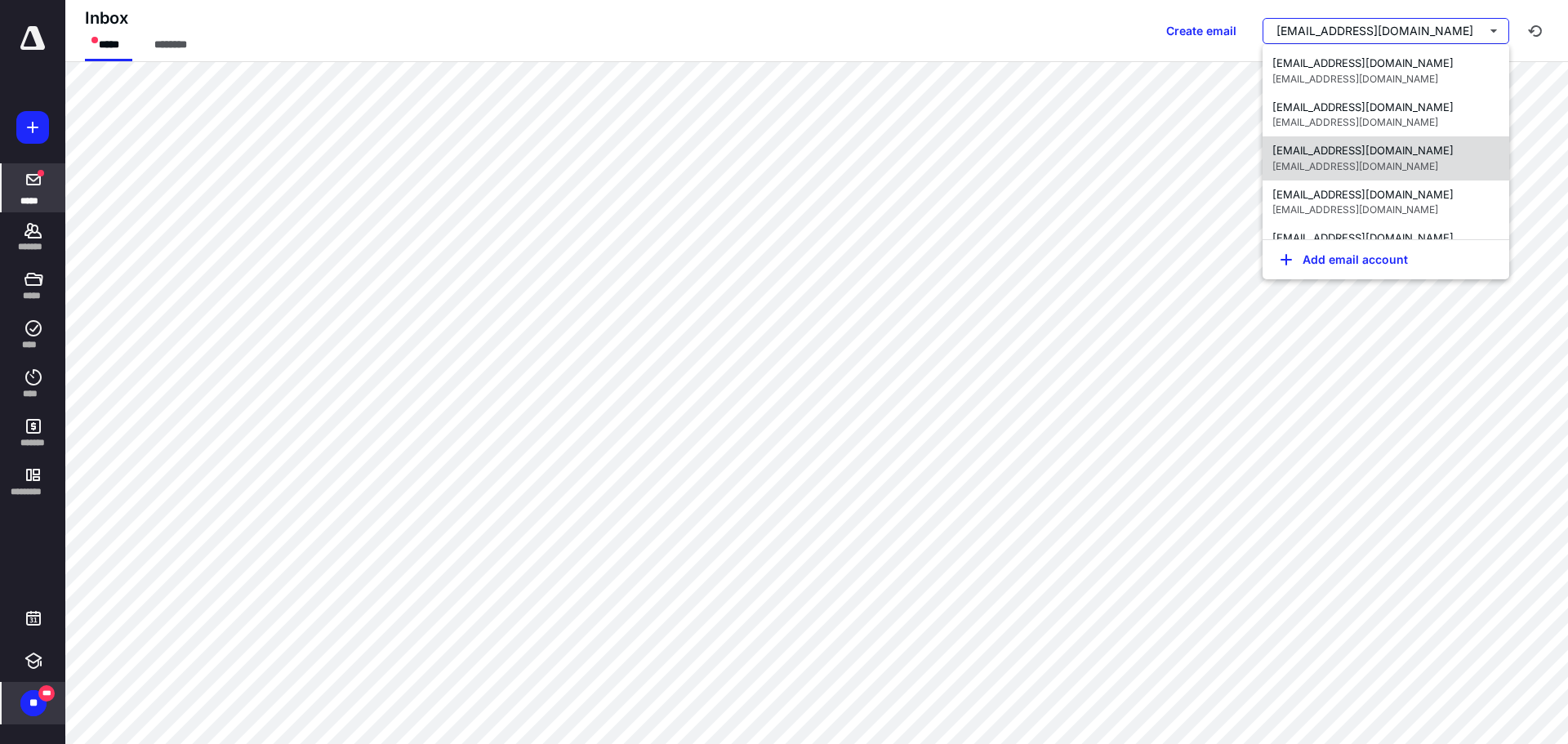 click on "ptc@entunefs.com" at bounding box center (1355, 166) 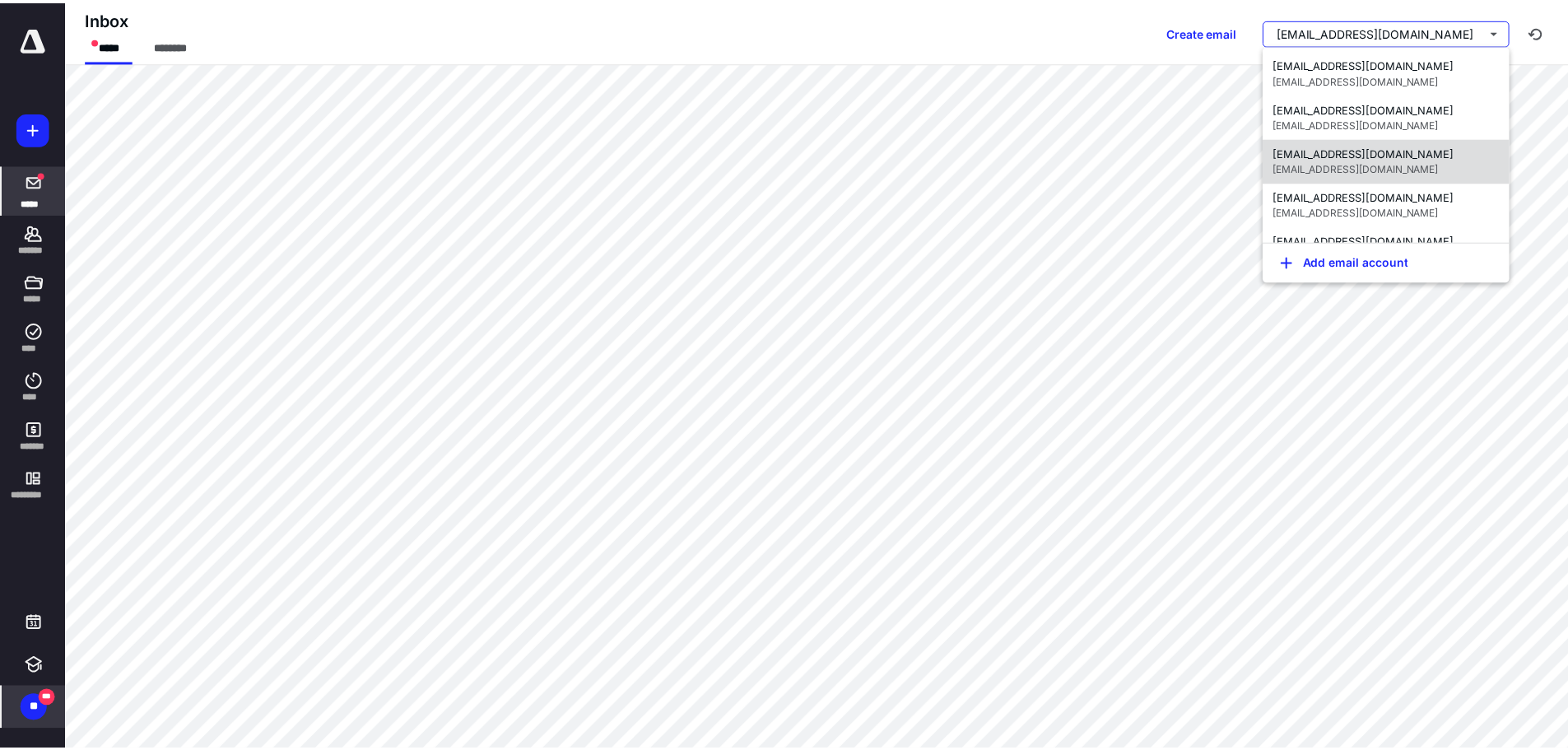scroll, scrollTop: 0, scrollLeft: 0, axis: both 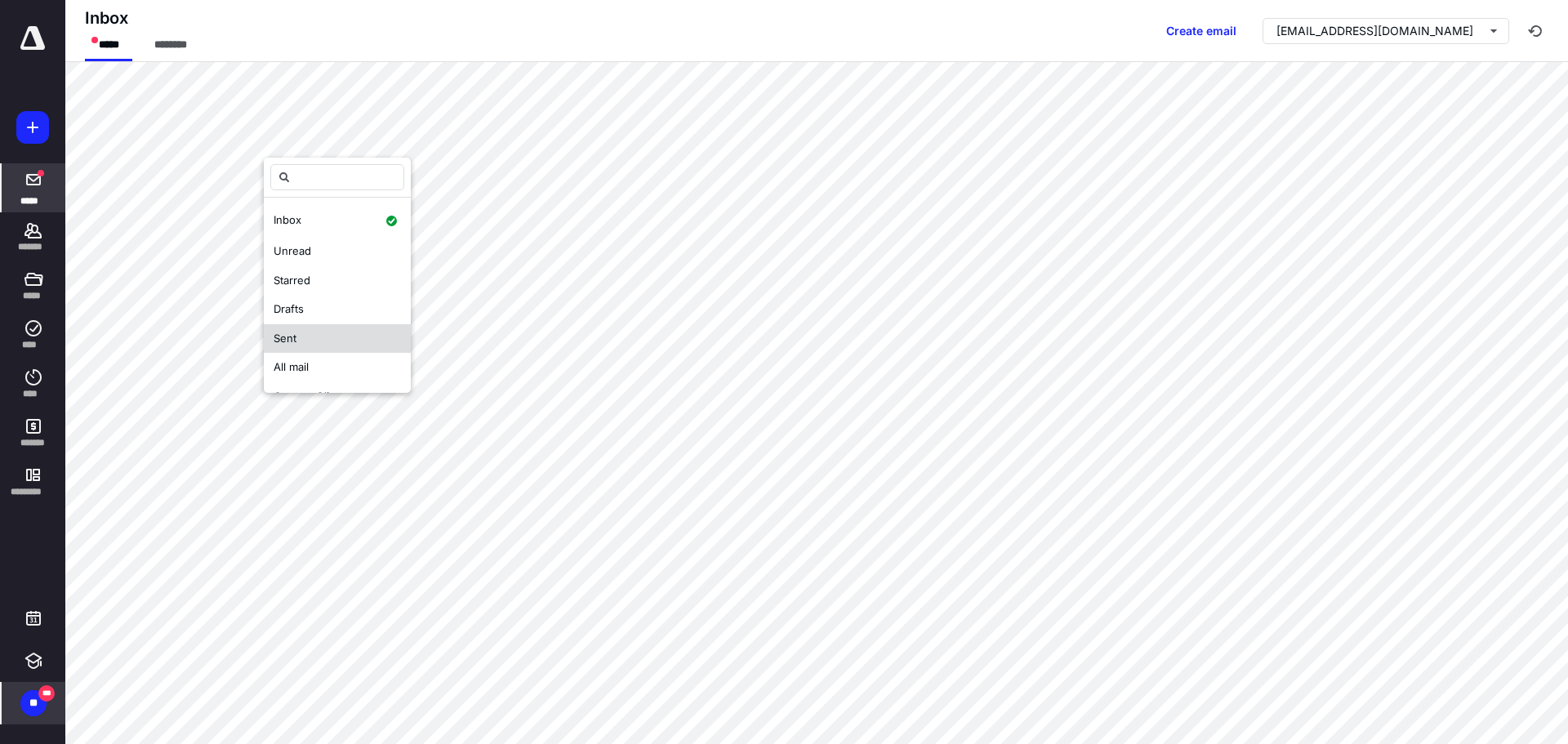 click on "Sent" at bounding box center [337, 339] 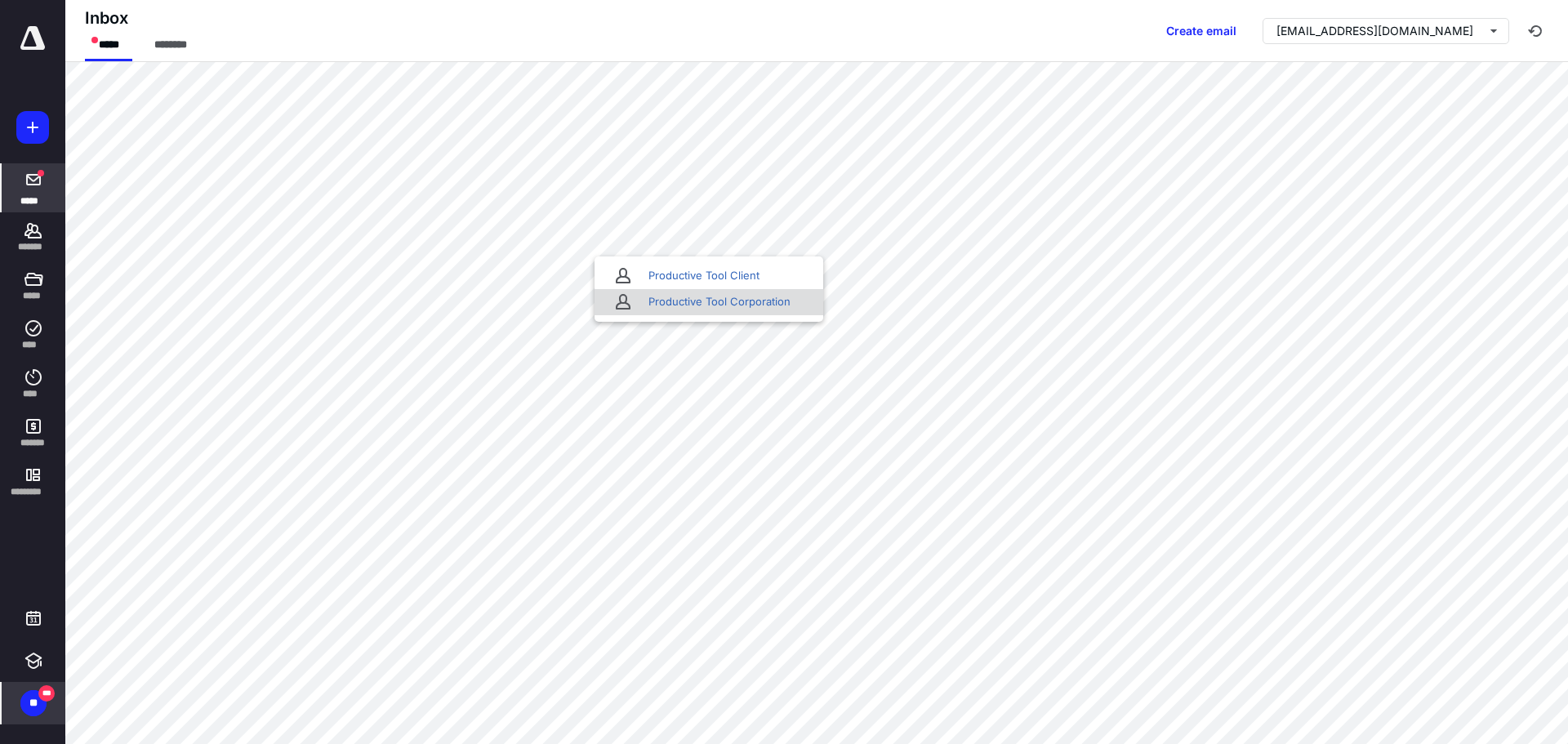 click on "Productive Tool Corporation" at bounding box center (716, 302) 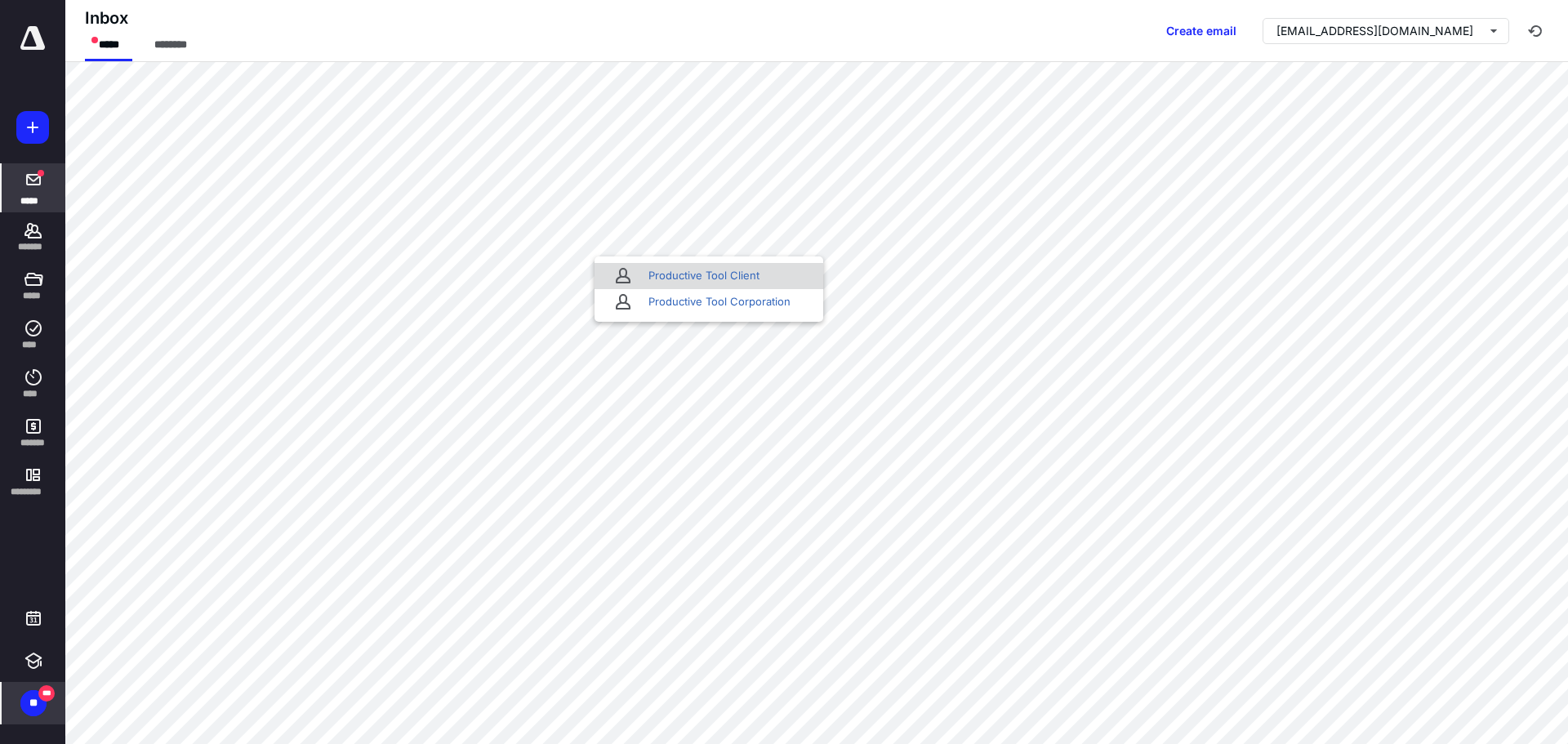 click on "Productive Tool Client" at bounding box center (701, 276) 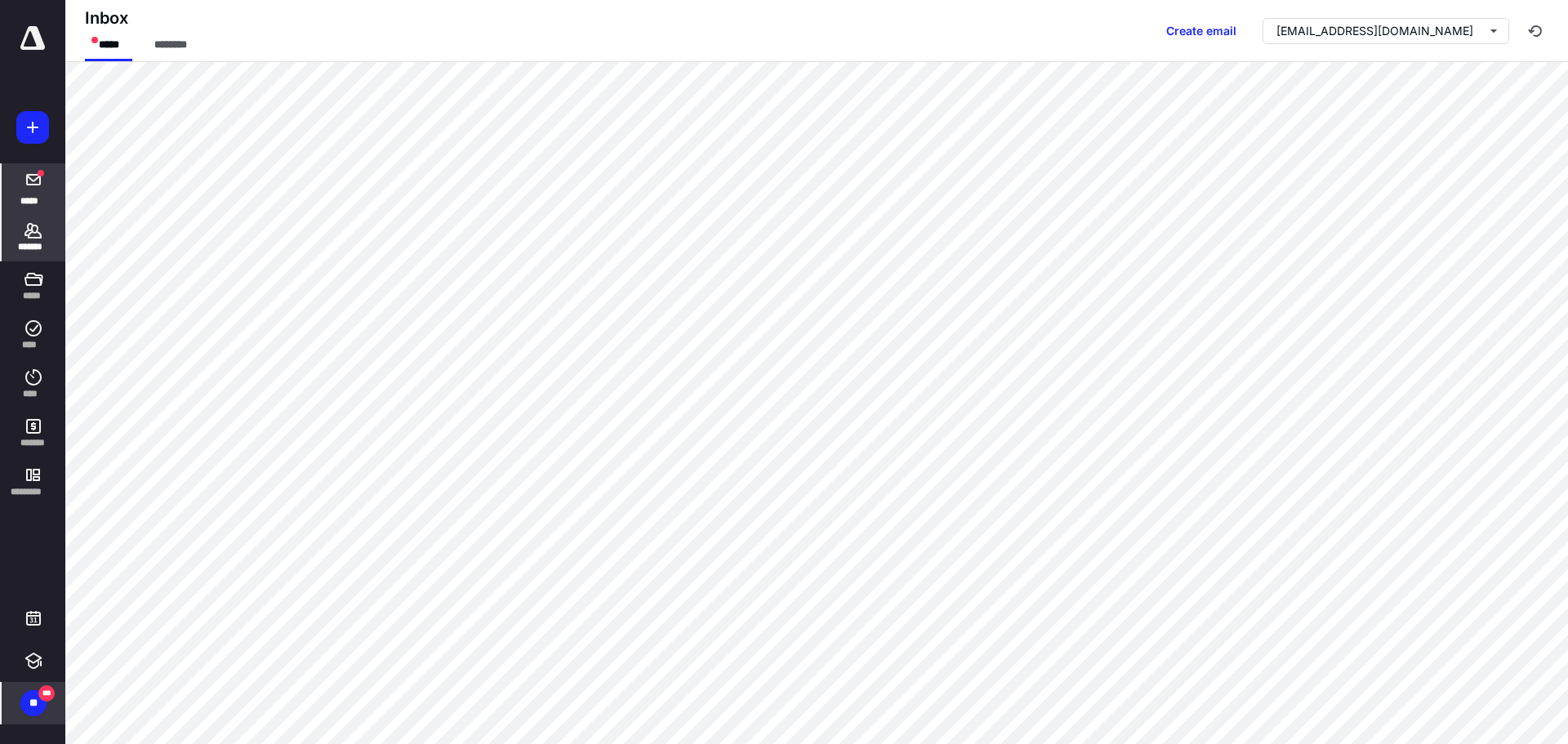 click 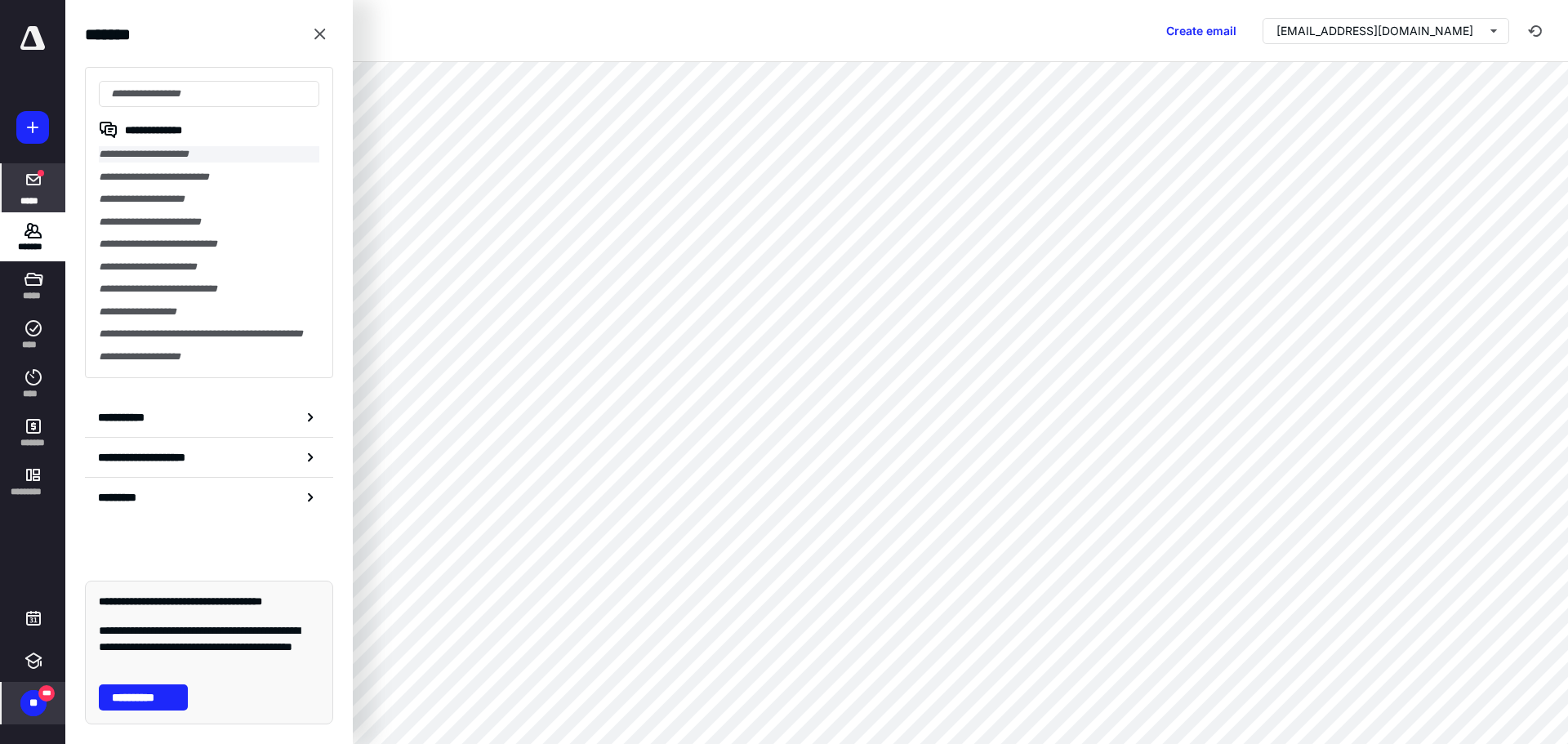 click on "**********" at bounding box center (209, 154) 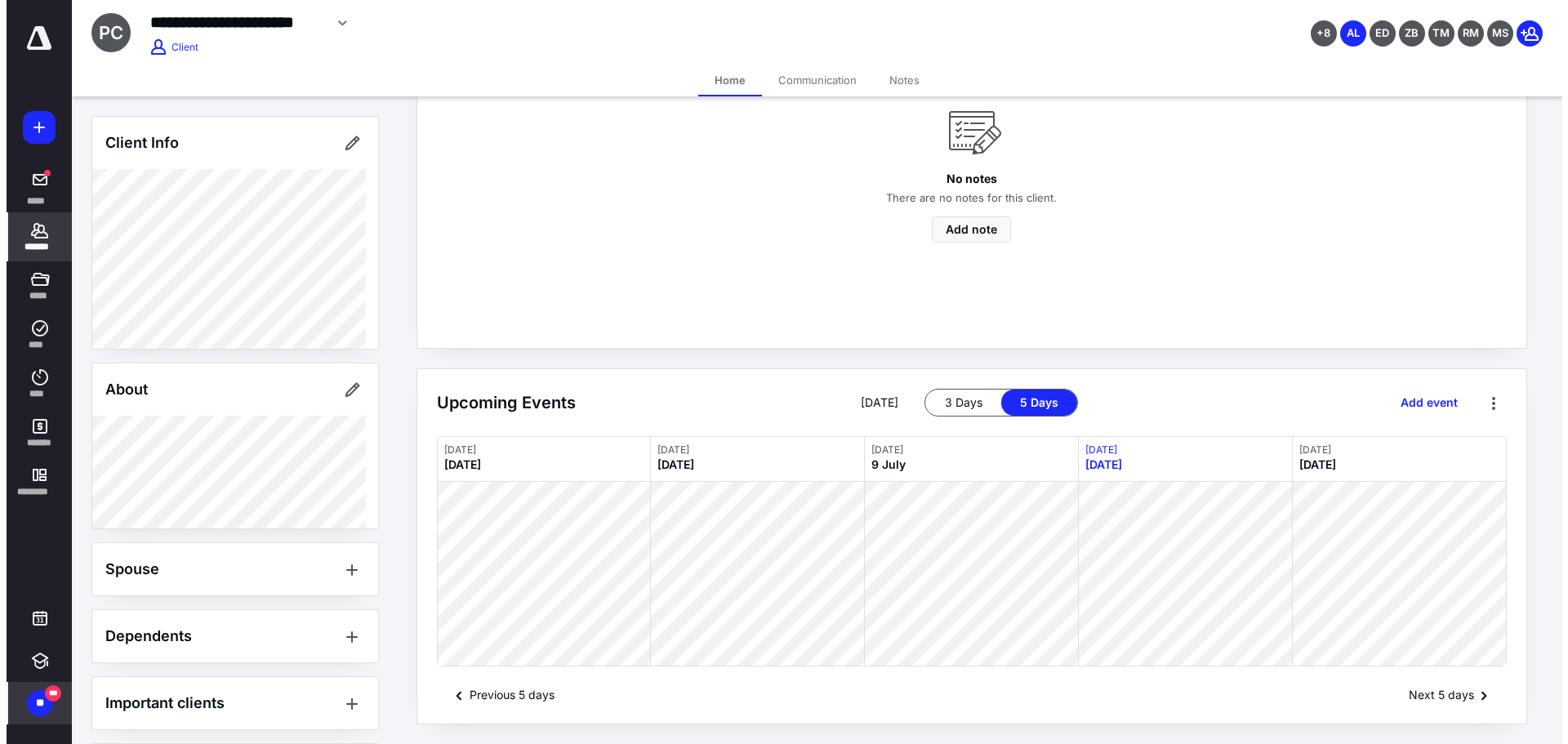 scroll, scrollTop: 0, scrollLeft: 0, axis: both 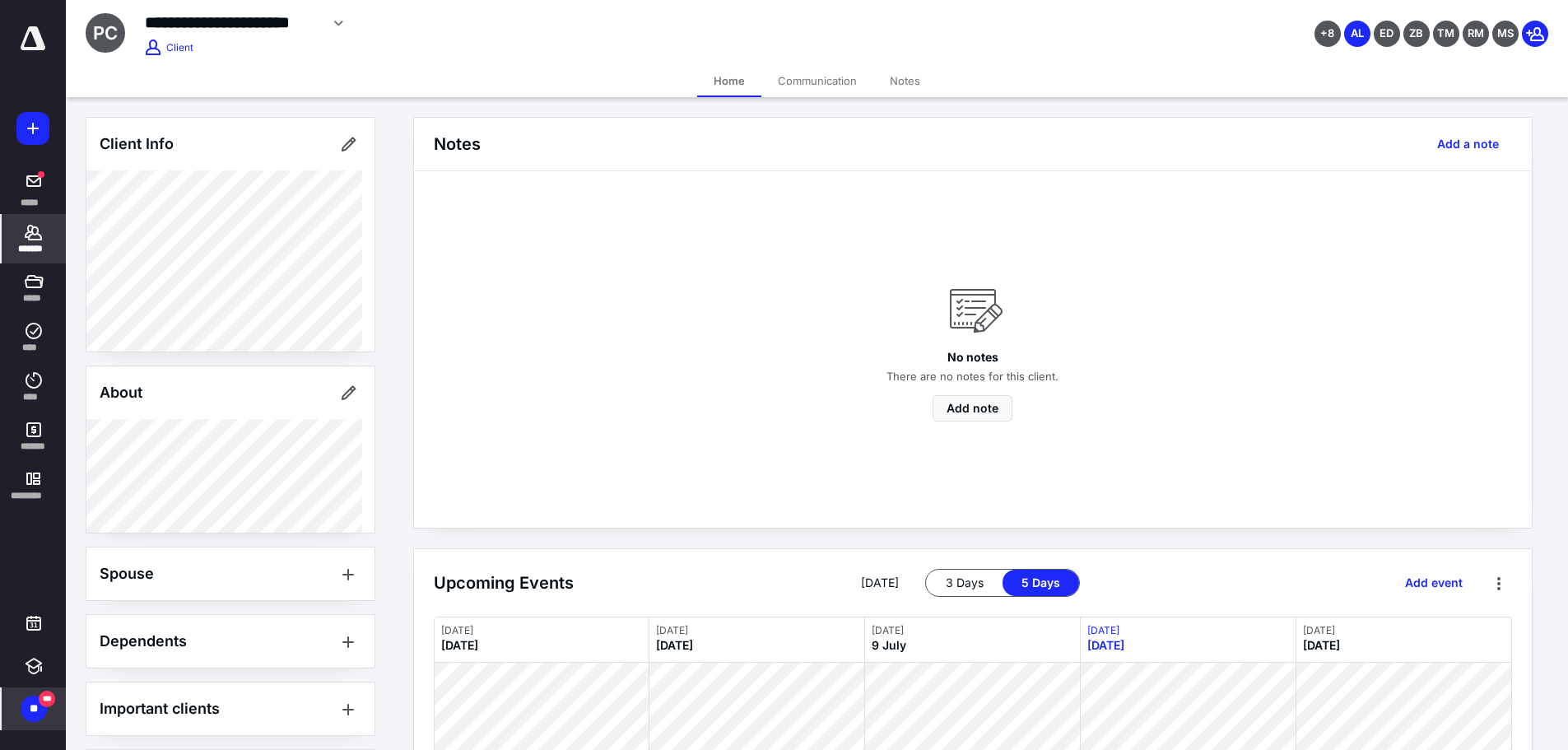 click on "Notes" at bounding box center [905, 81] 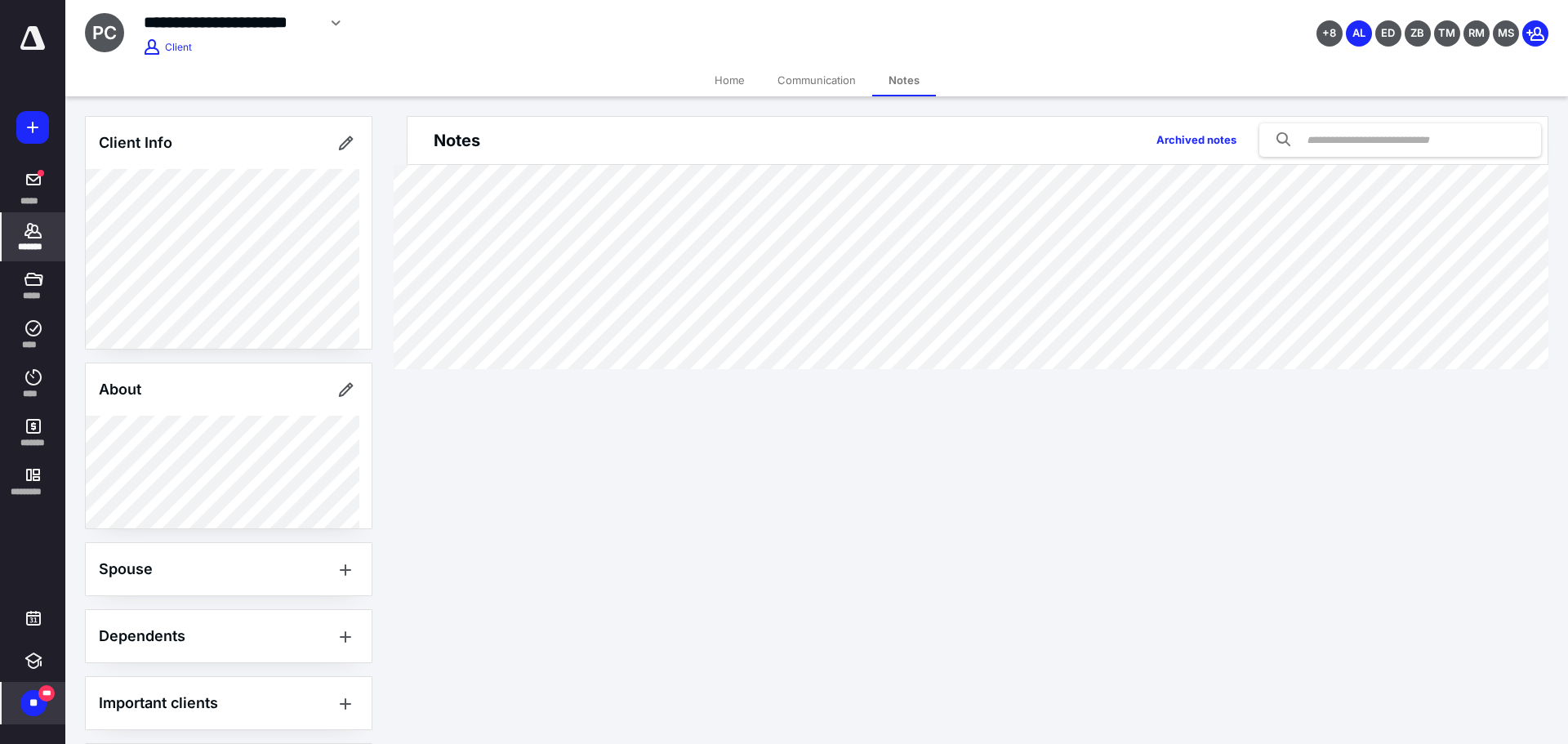 click on "Communication" at bounding box center (817, 80) 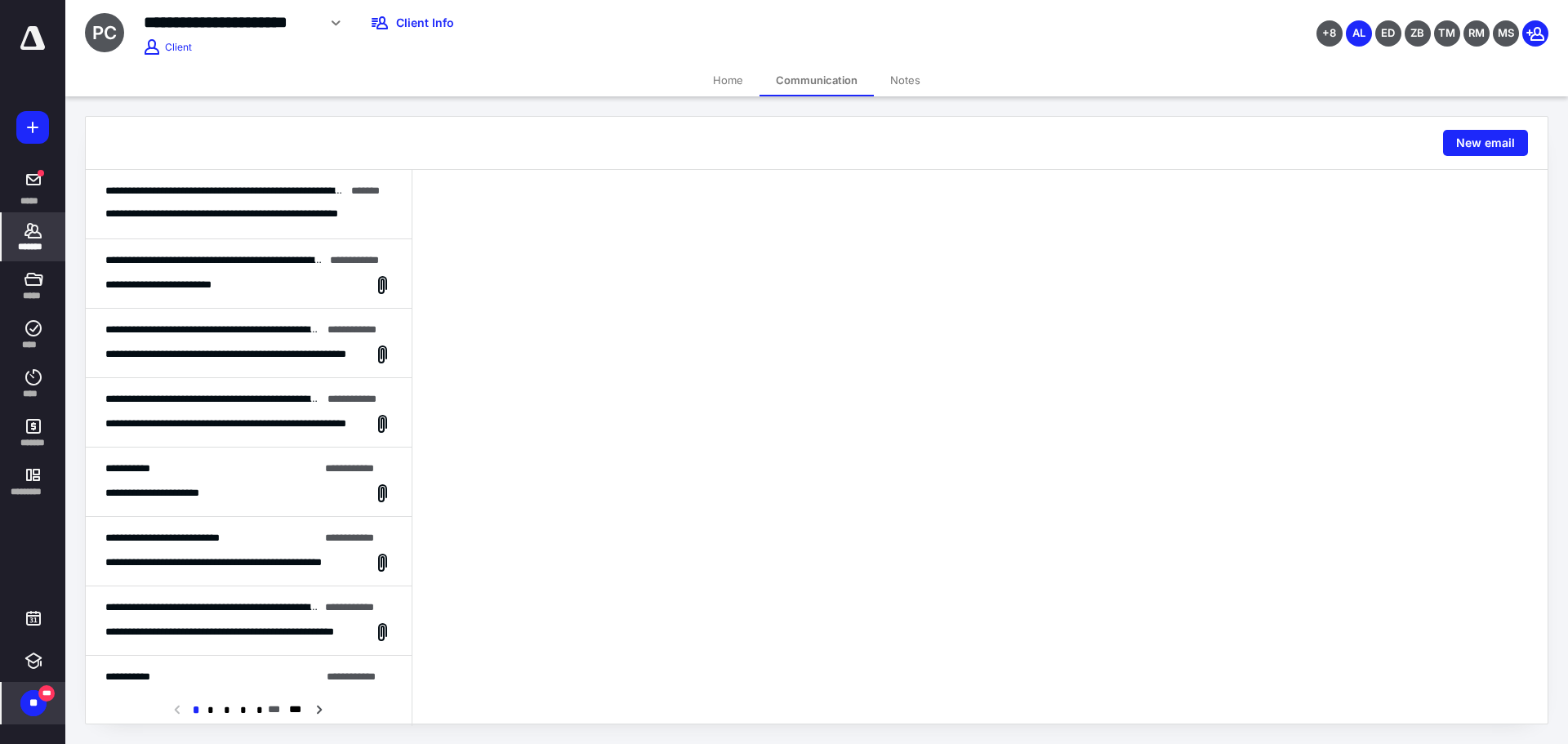 click 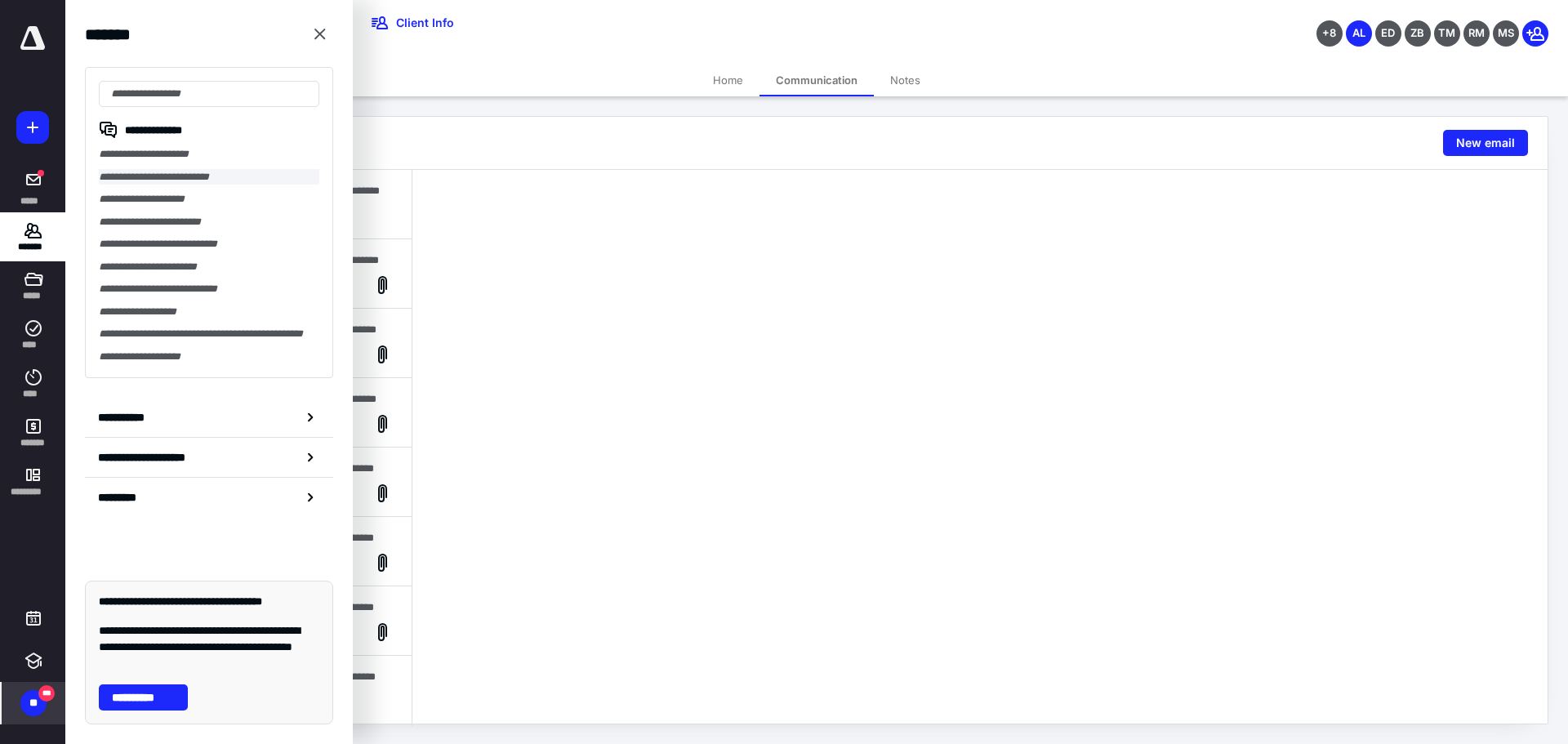 click on "**********" at bounding box center (209, 177) 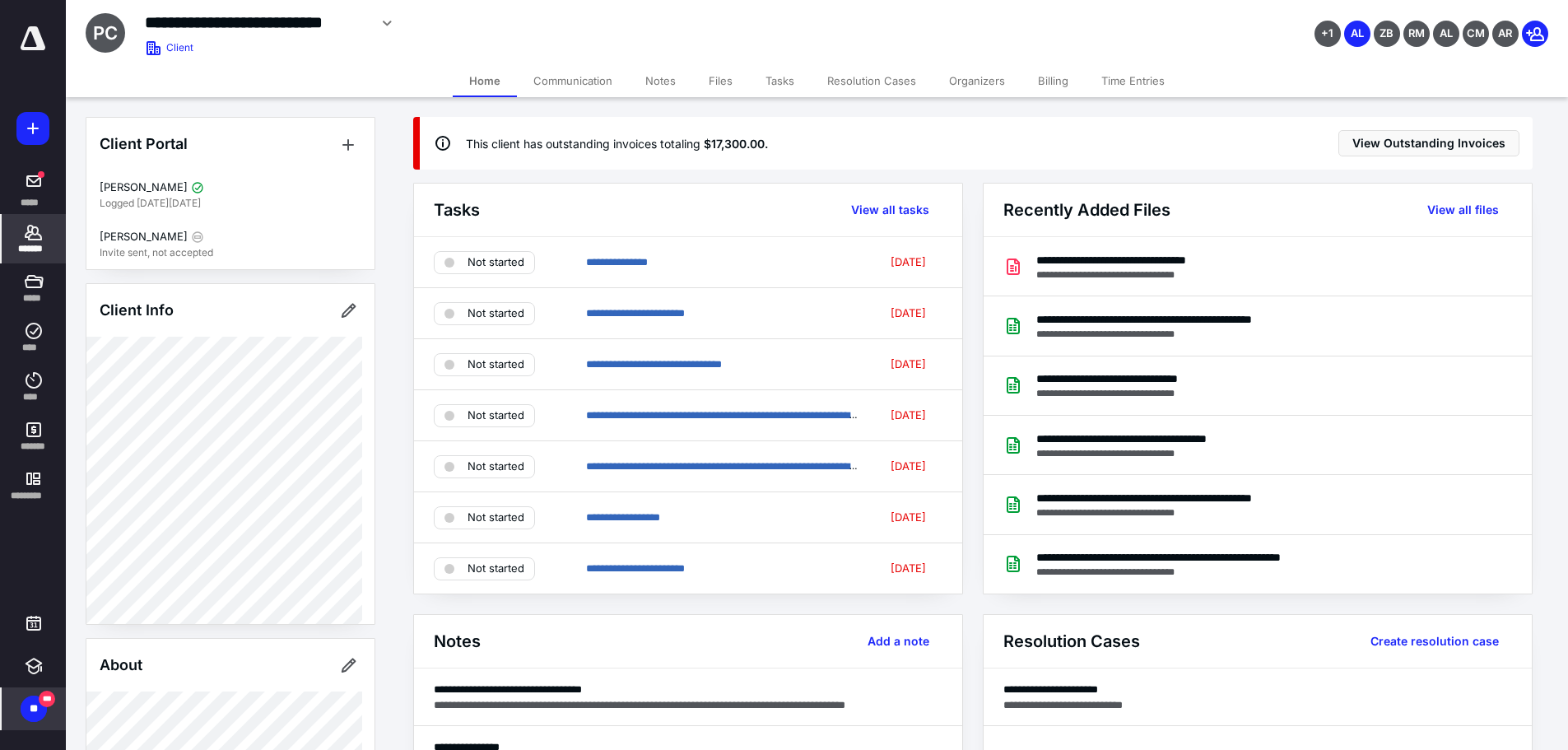 click on "Communication" at bounding box center [573, 81] 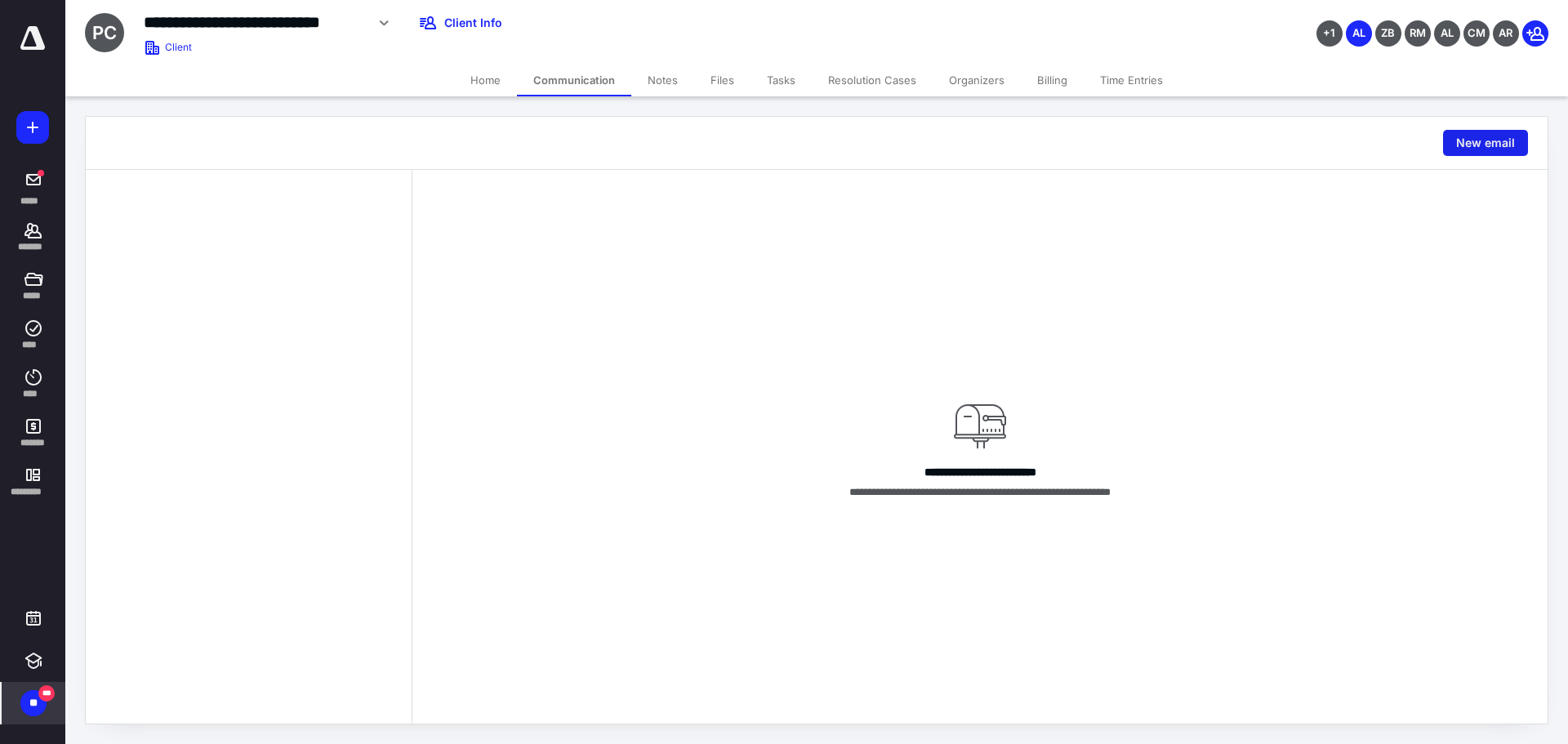 click on "New email" at bounding box center (1486, 143) 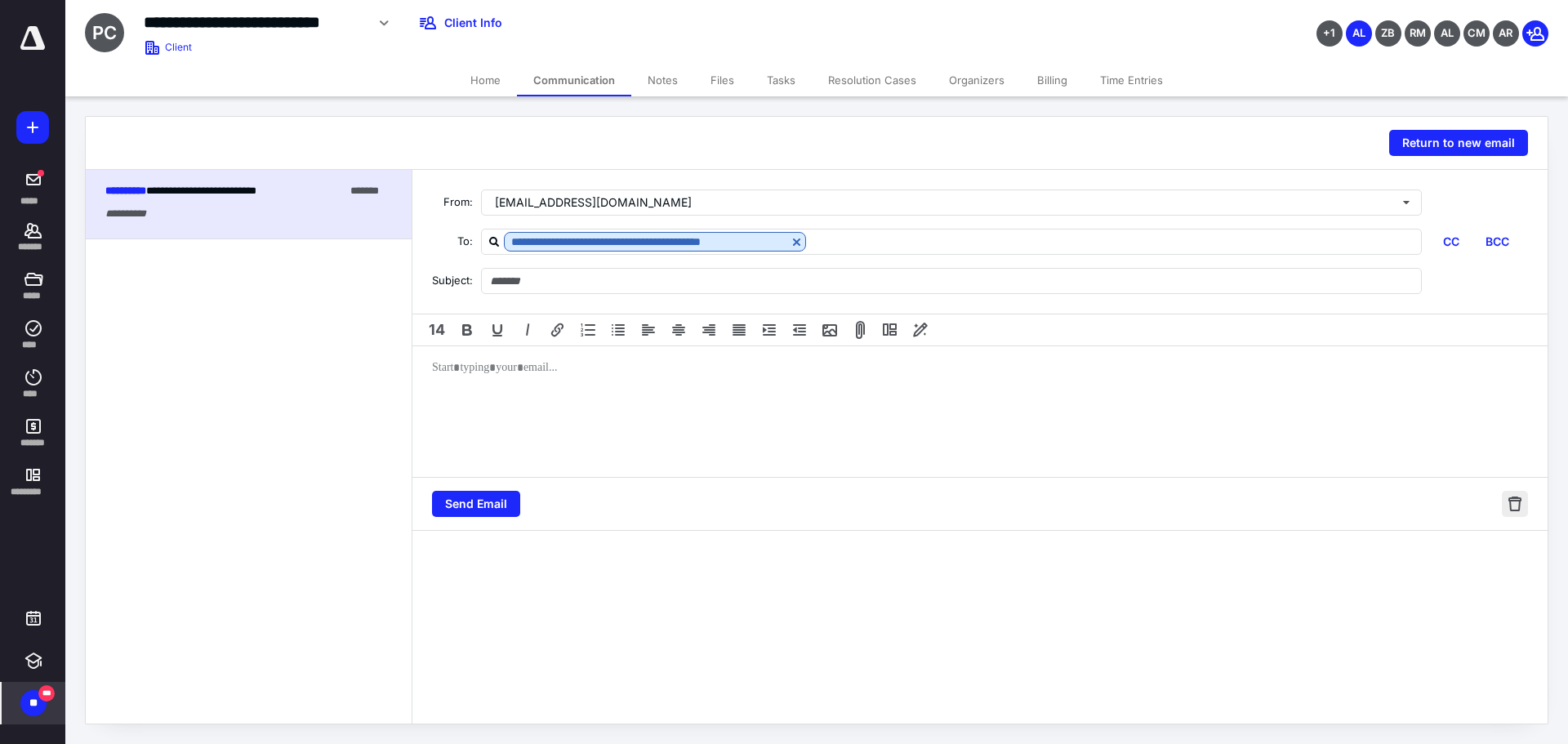 click at bounding box center [1515, 504] 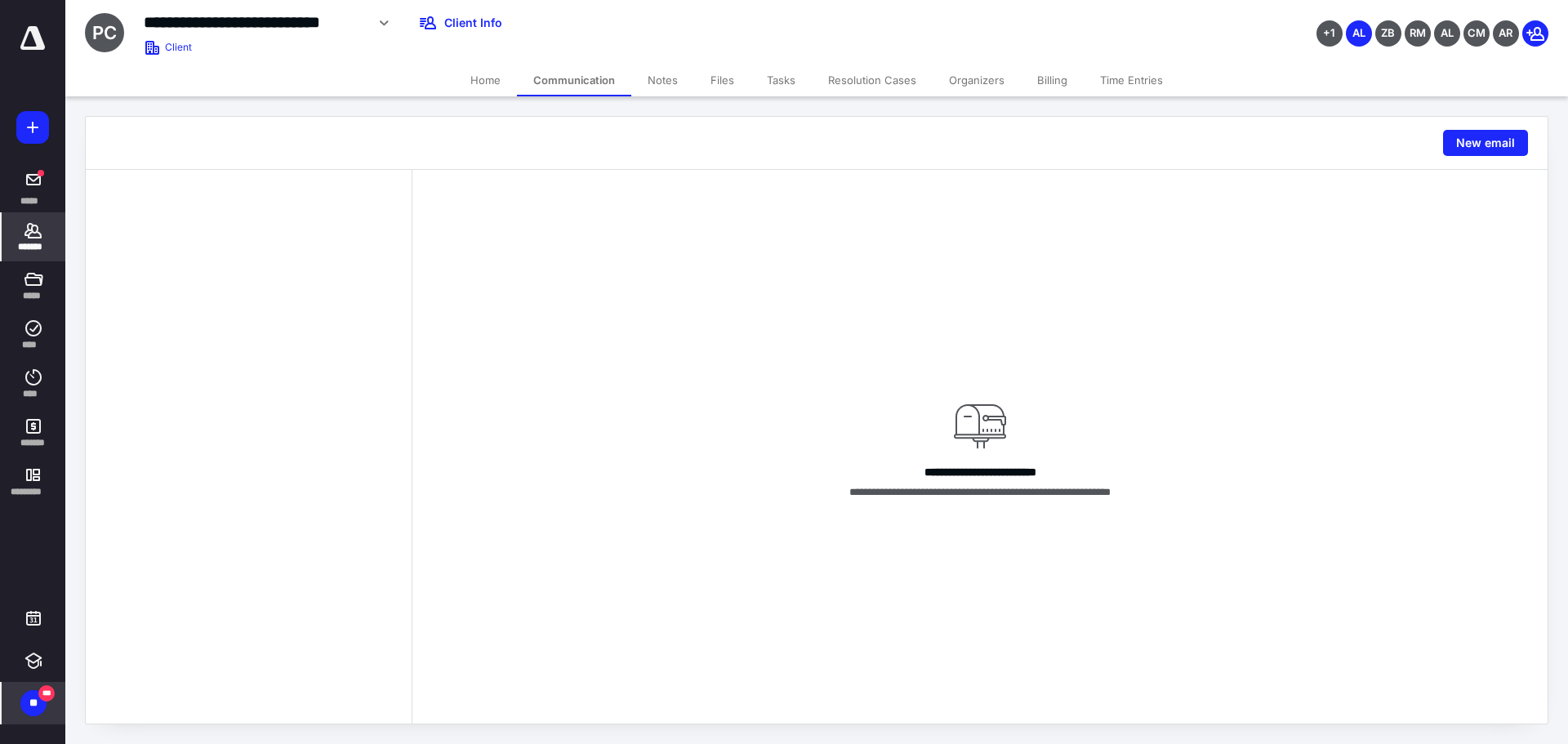 click on "*******" at bounding box center [33, 237] 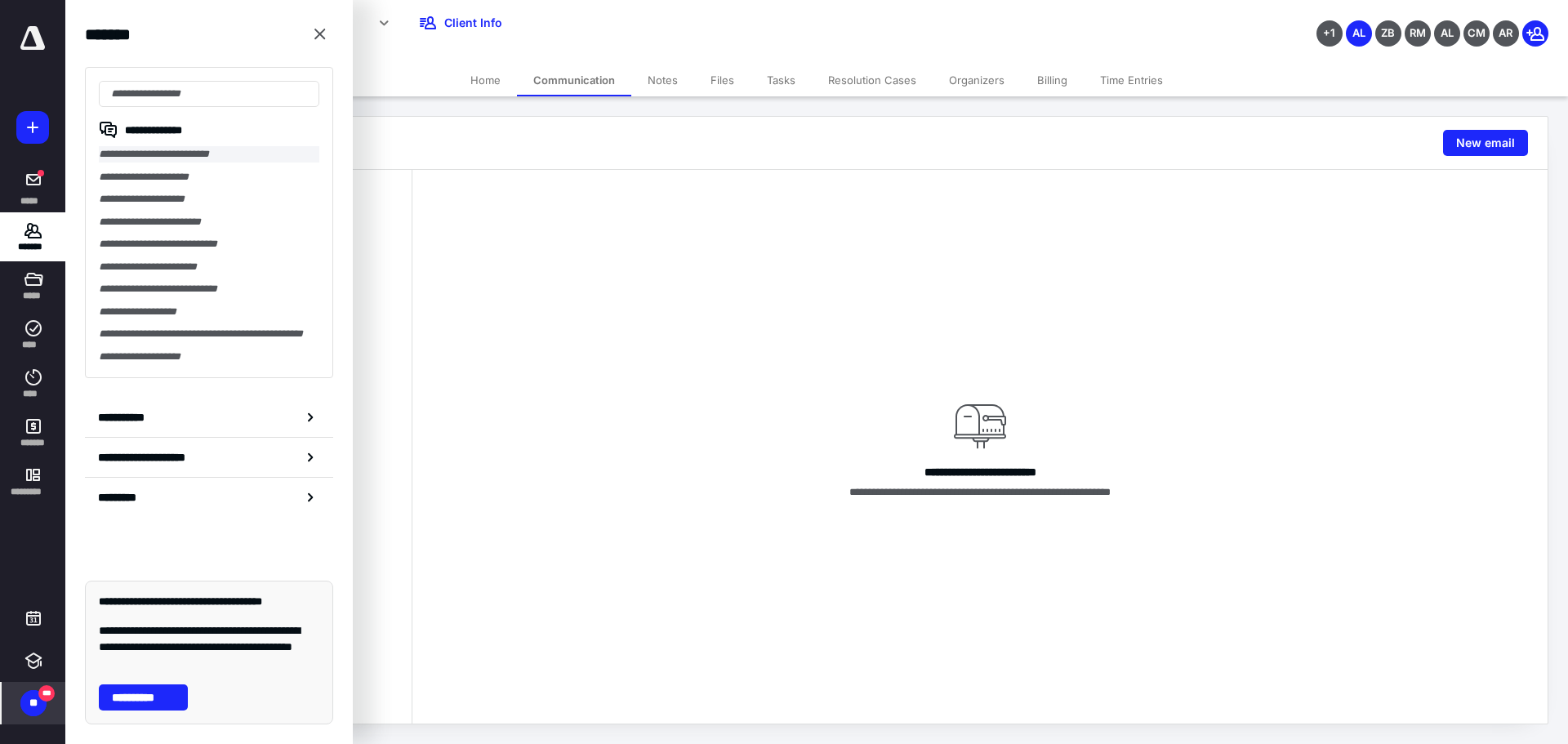 click on "**********" at bounding box center [209, 154] 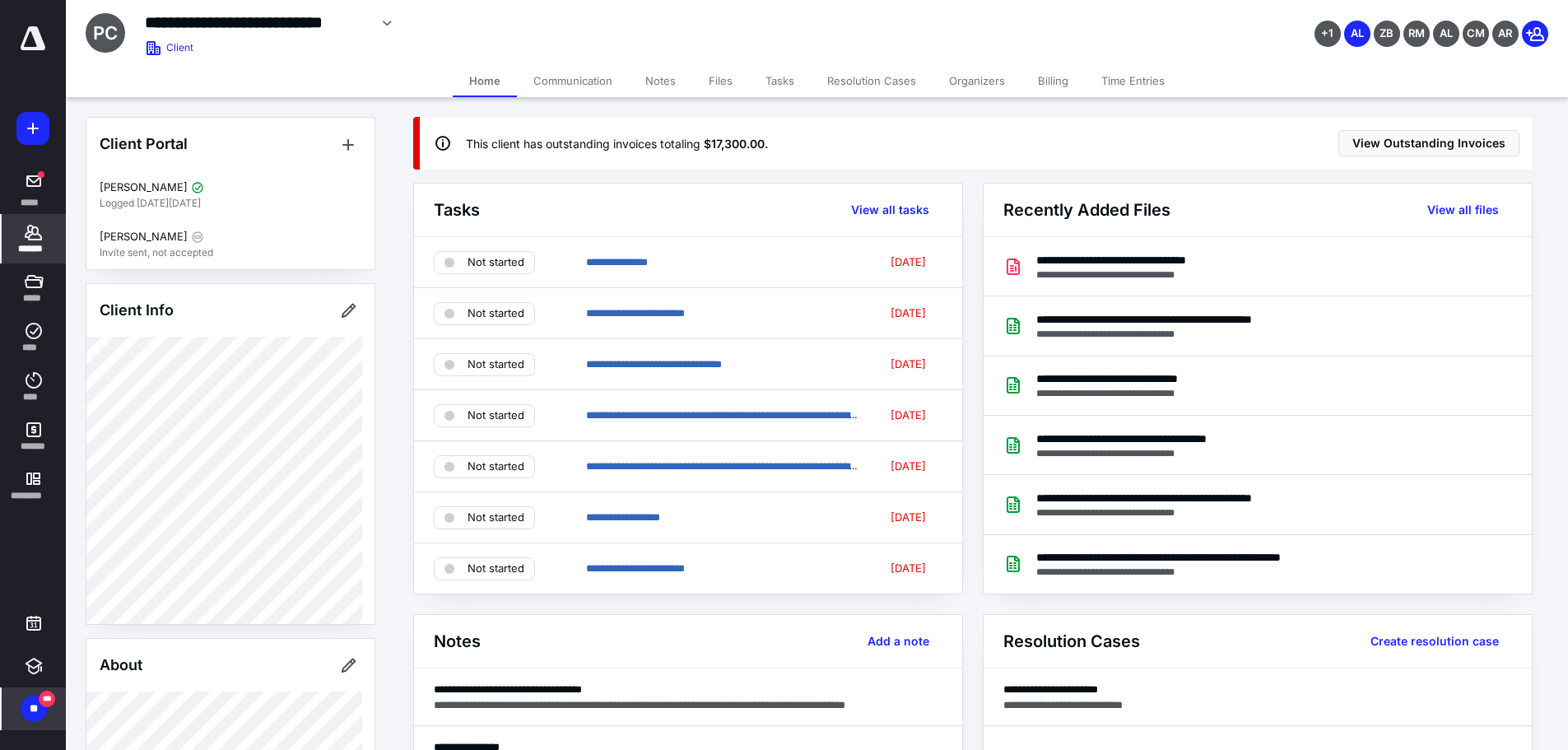 click on "Communication" at bounding box center (573, 81) 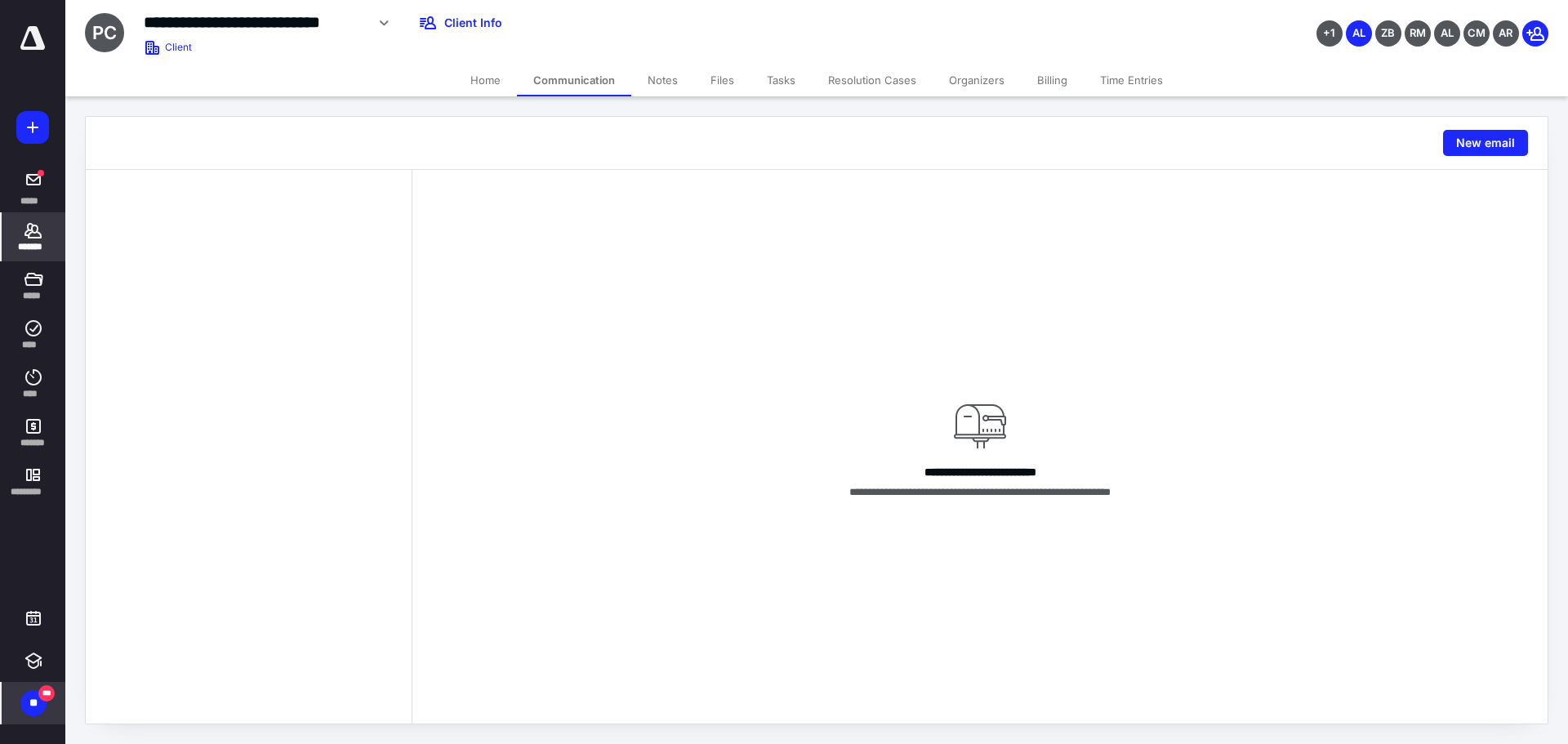click 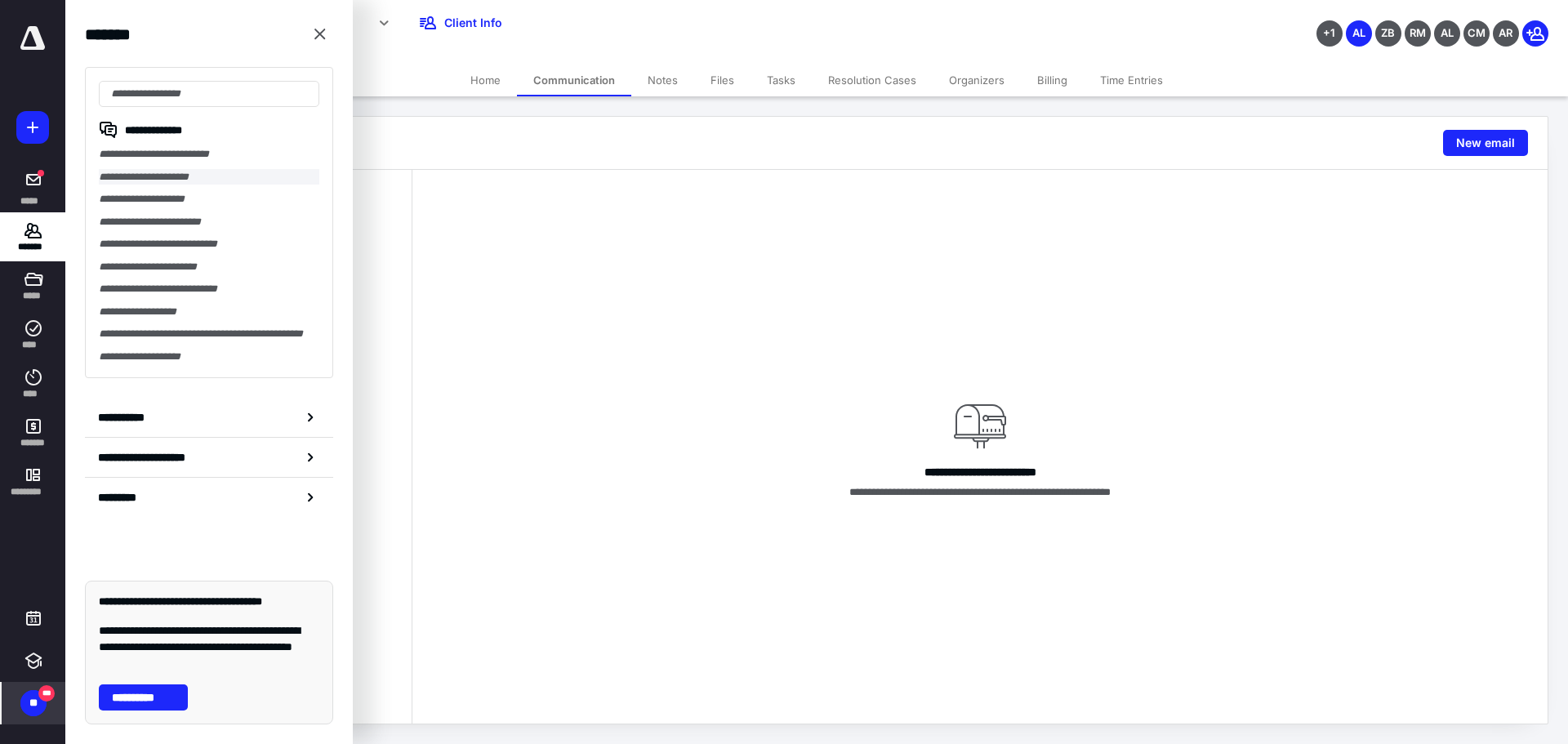 click on "**********" at bounding box center [209, 177] 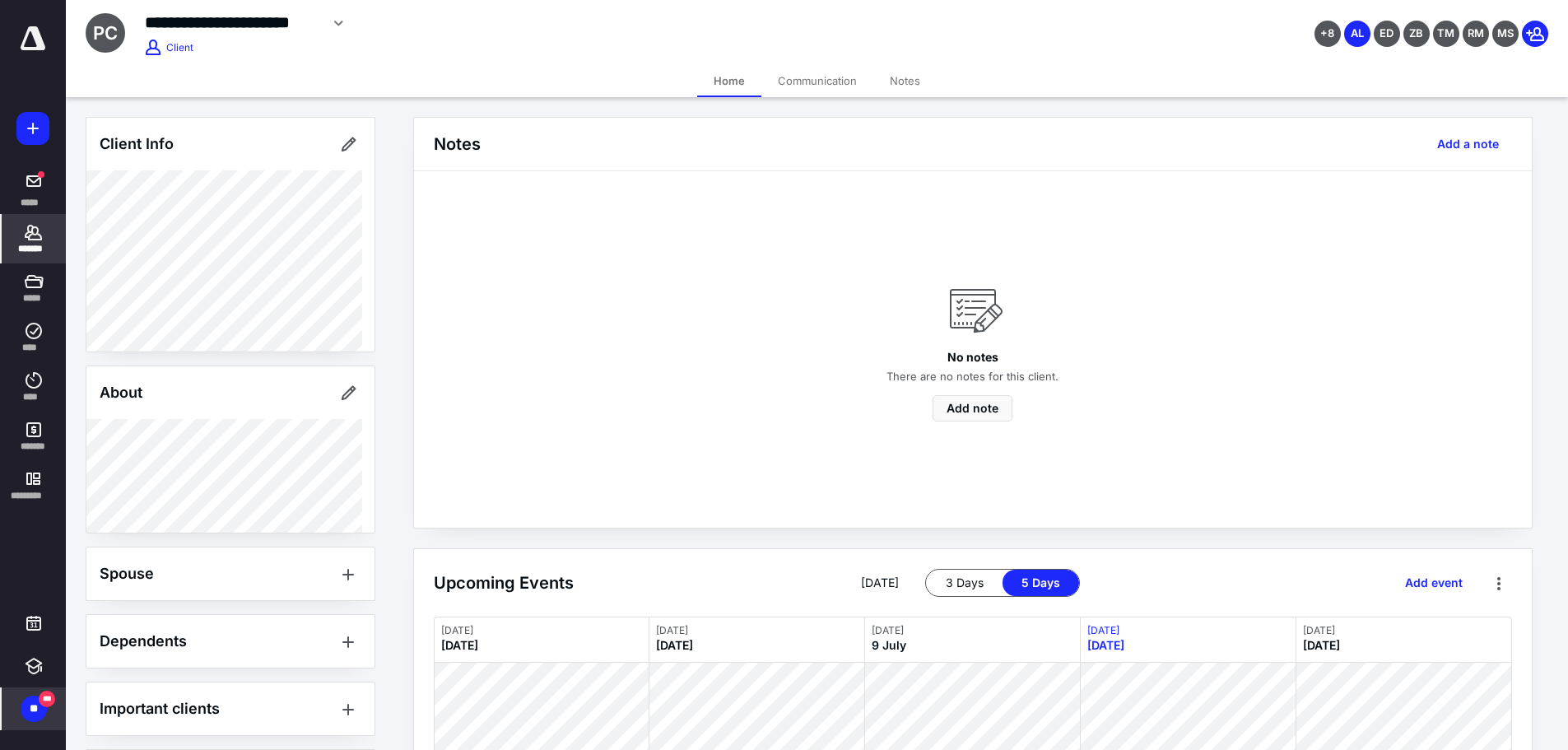 click on "Communication" at bounding box center [817, 81] 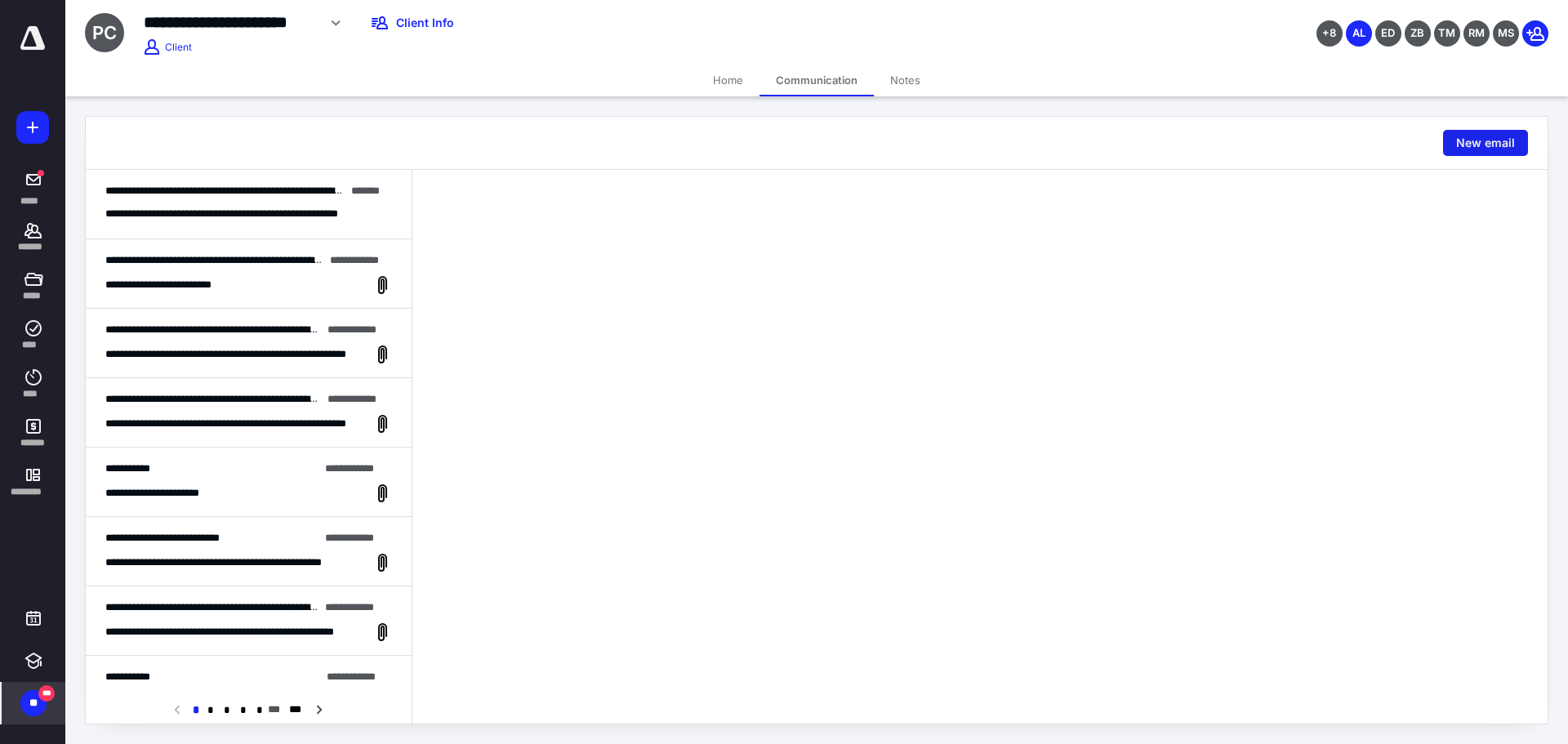 click on "New email" at bounding box center (1486, 143) 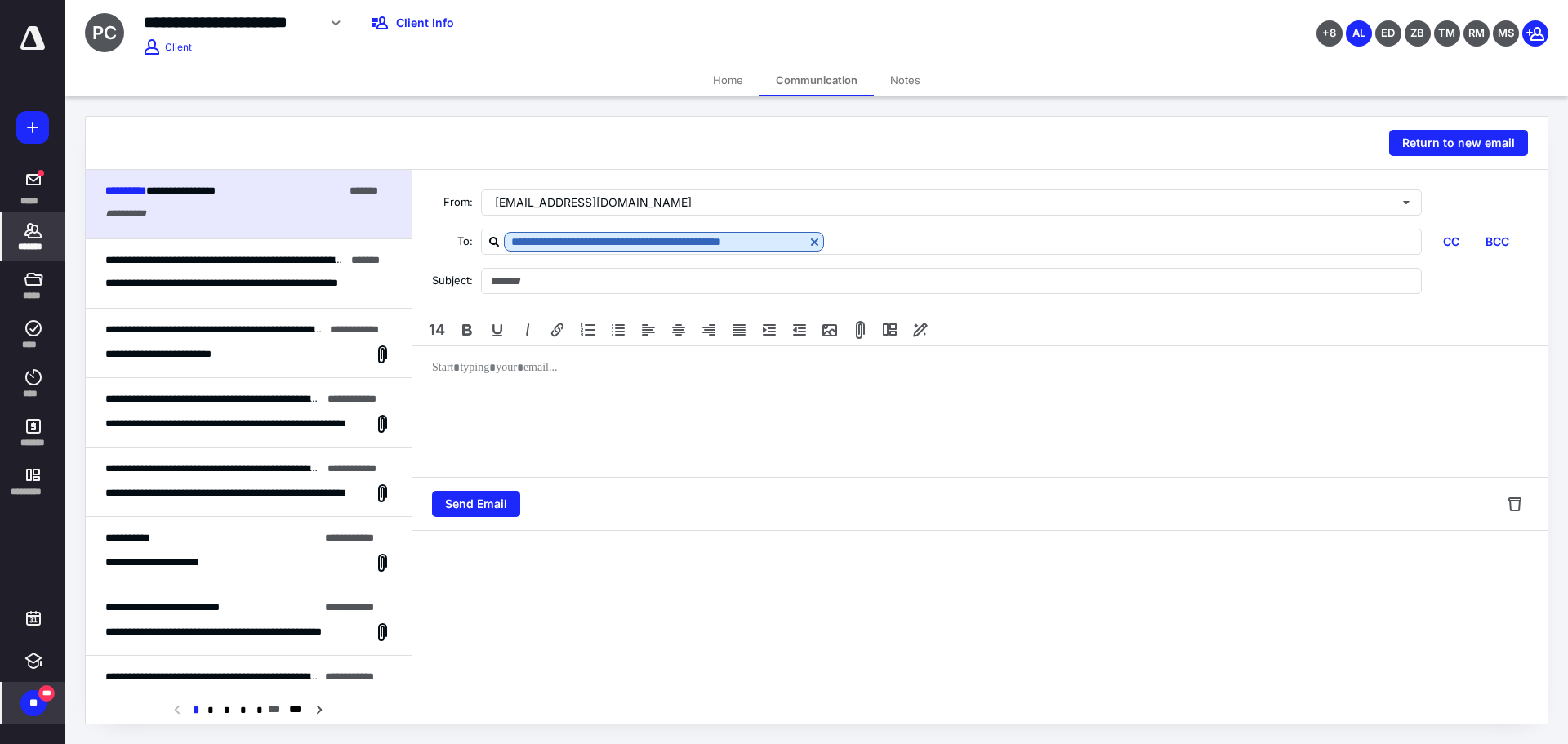 click 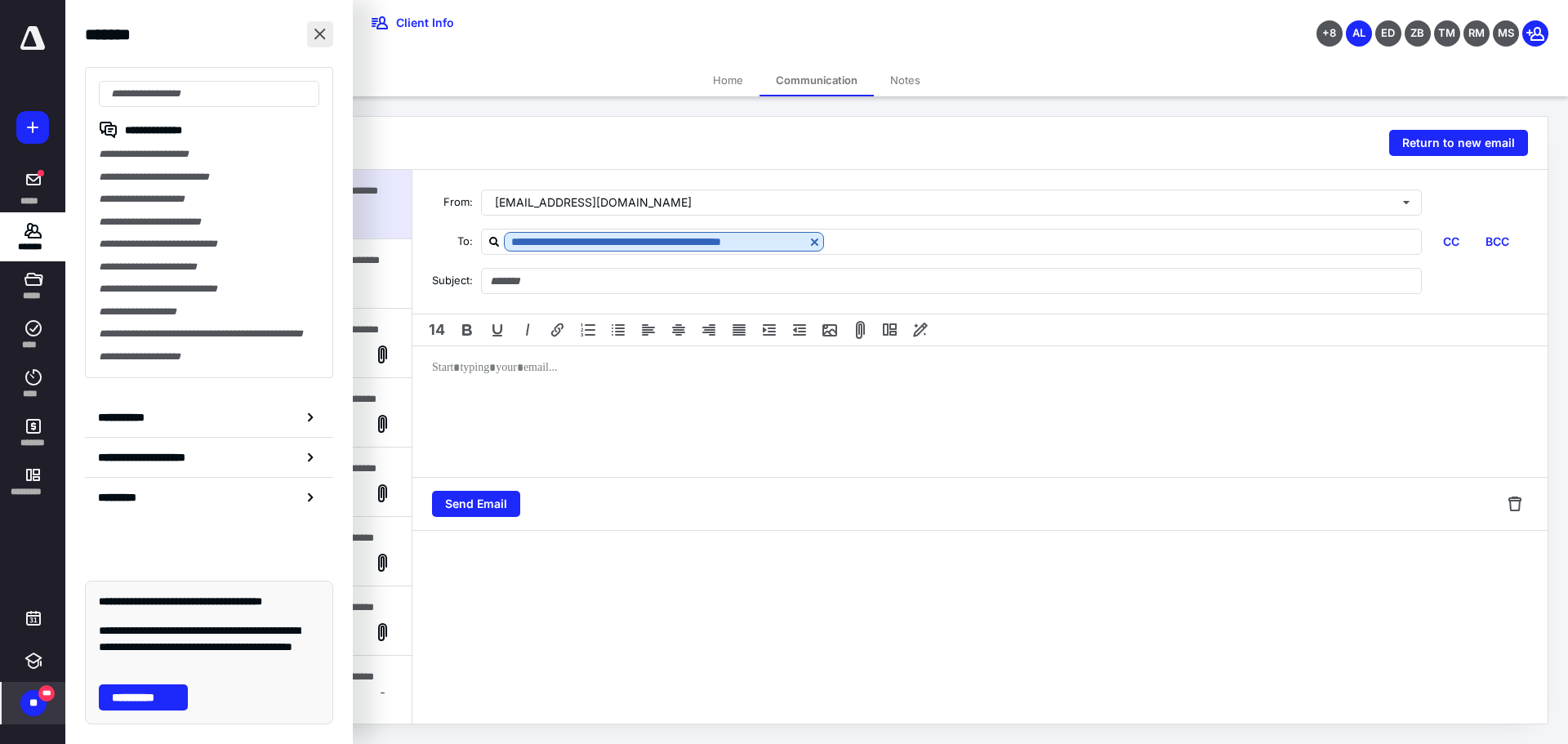 click at bounding box center (320, 34) 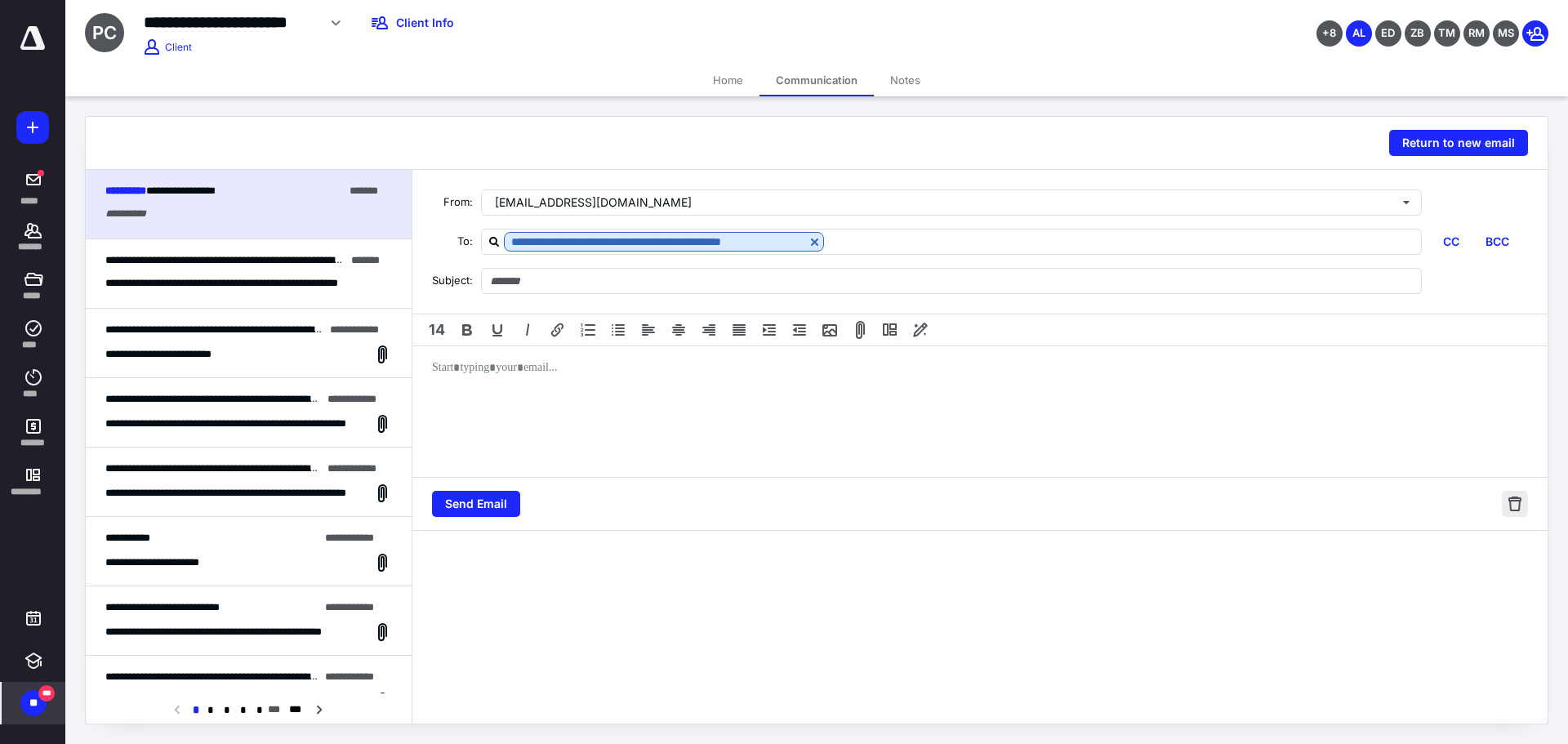 click at bounding box center [1515, 504] 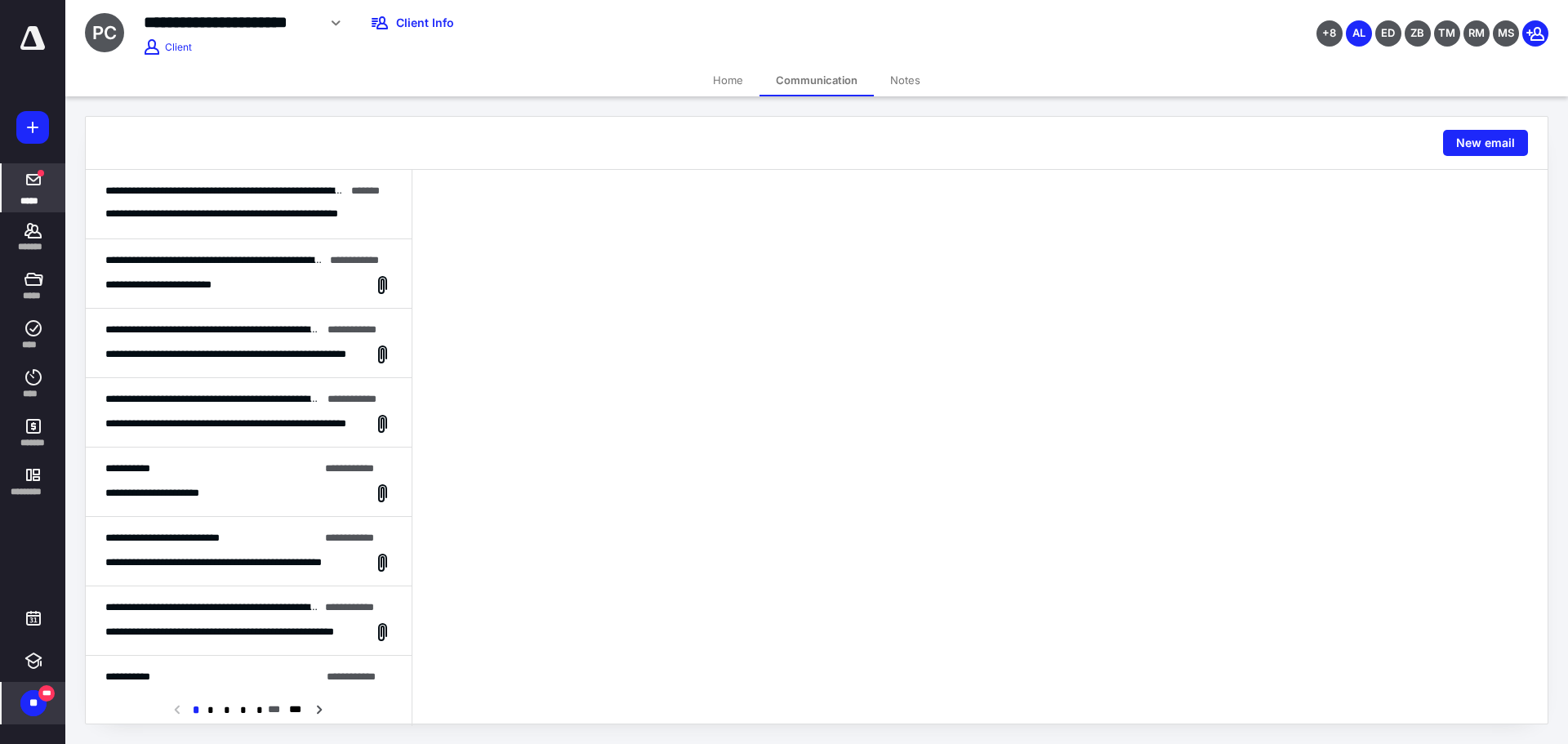 click 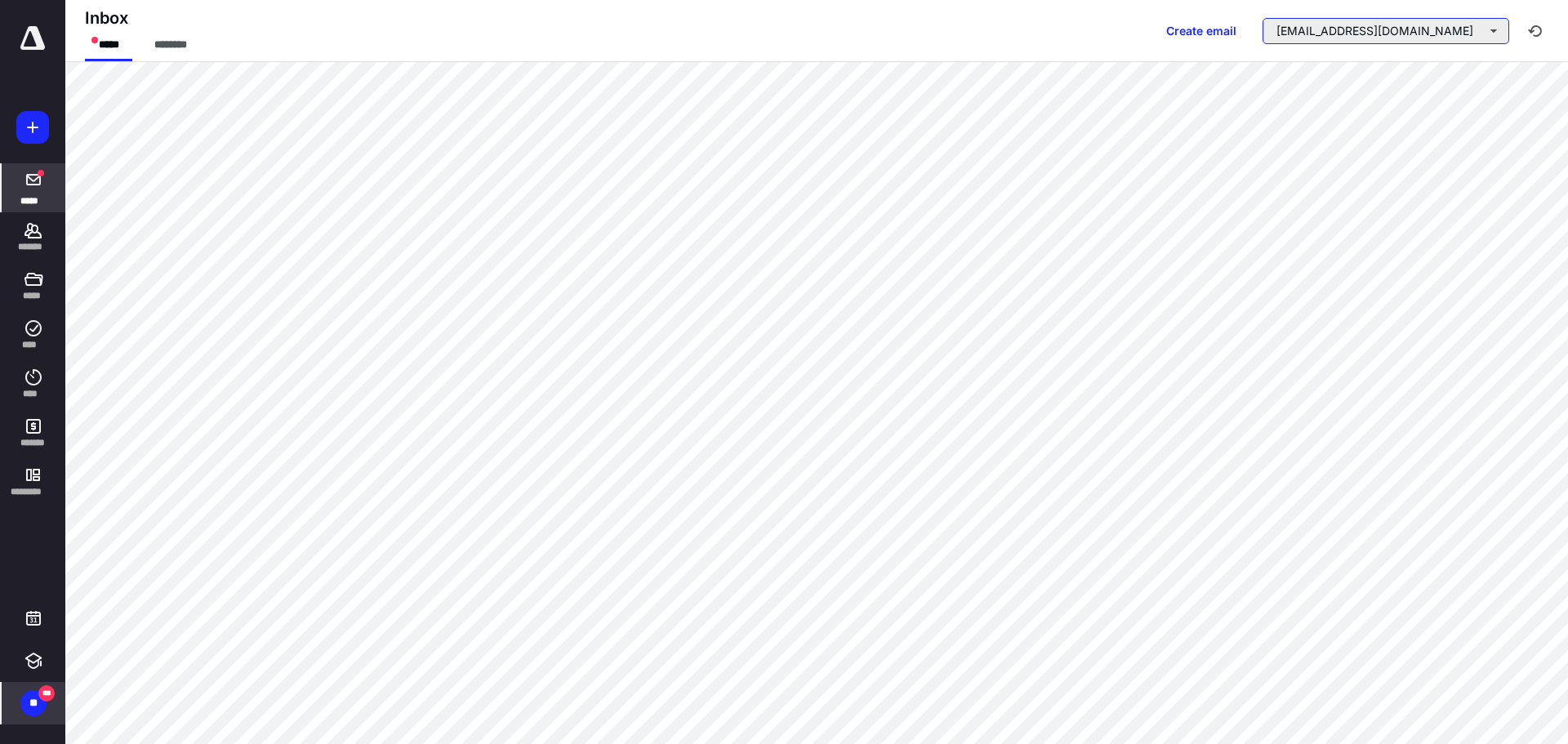 click on "ptc@entunefs.com" at bounding box center [1386, 31] 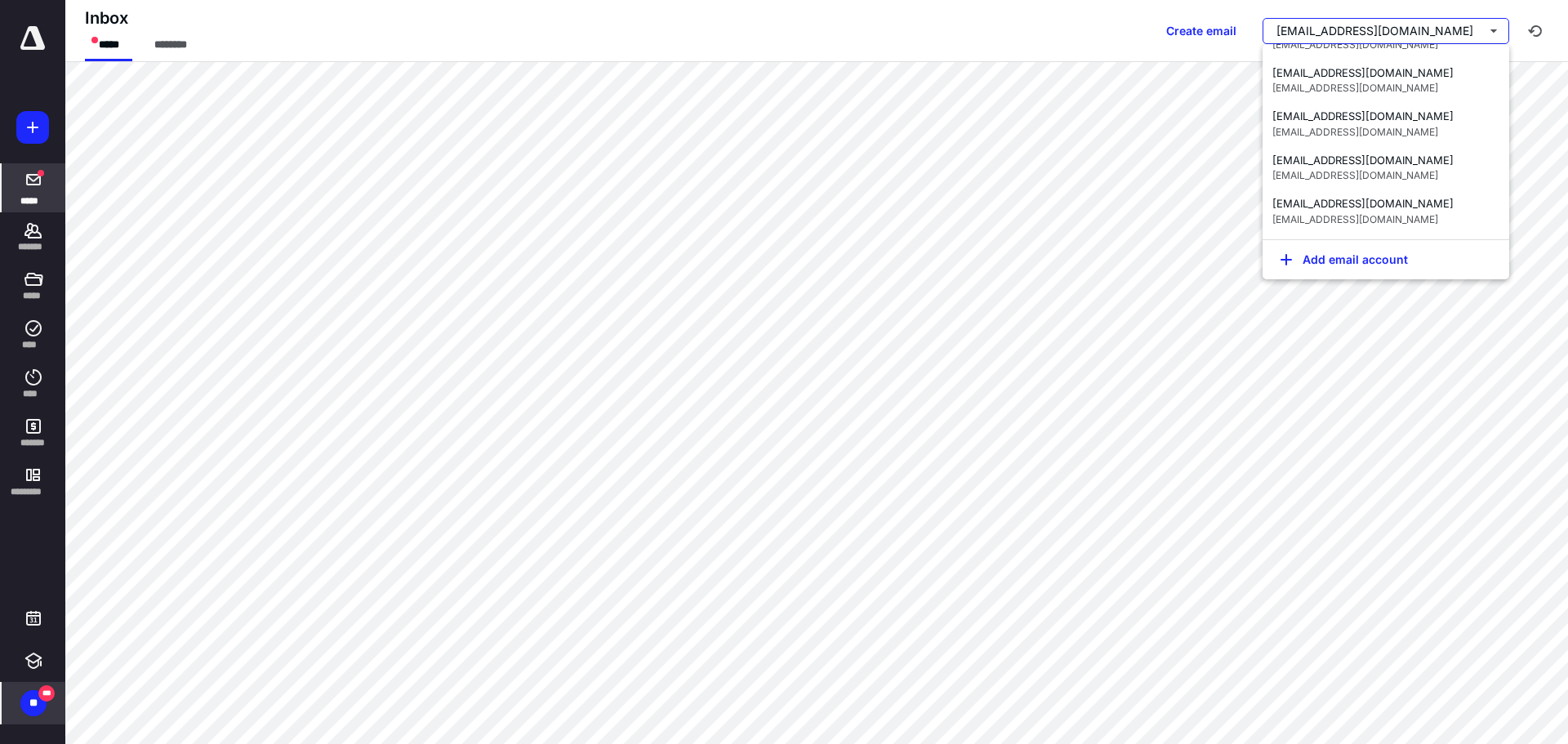scroll, scrollTop: 898, scrollLeft: 0, axis: vertical 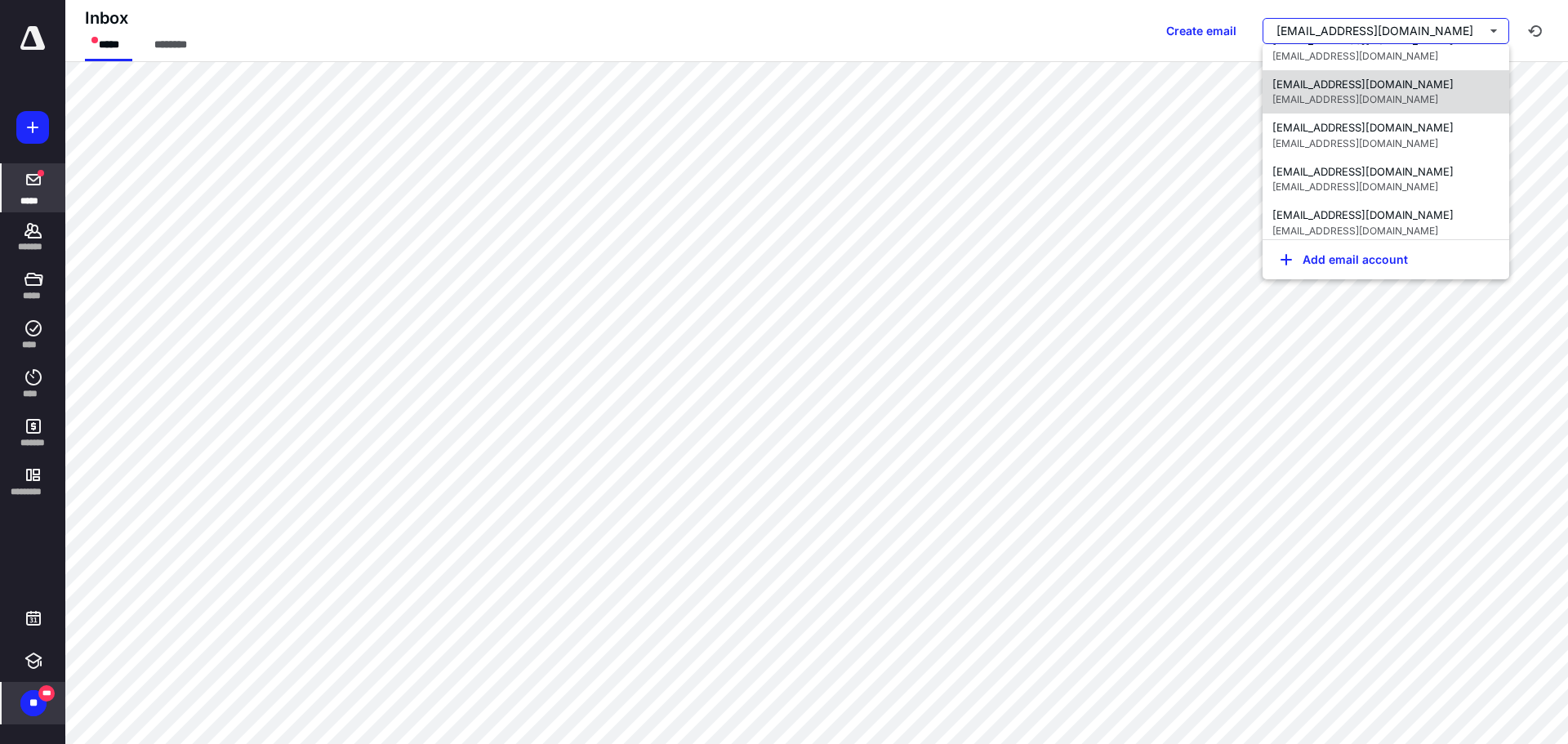 click on "gwiaccountingsupport@girlswhoinvest.org" at bounding box center [1355, 99] 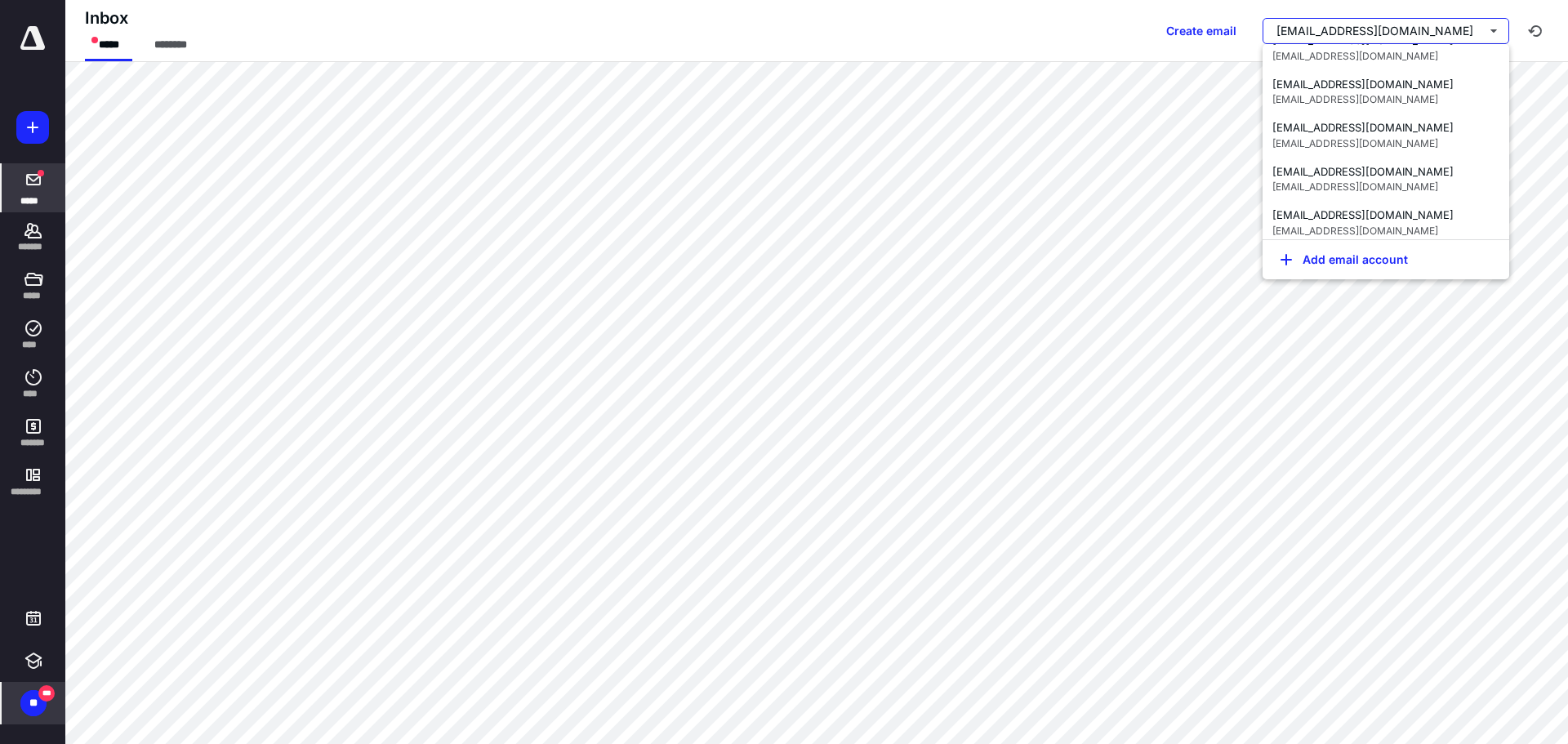 scroll, scrollTop: 0, scrollLeft: 0, axis: both 